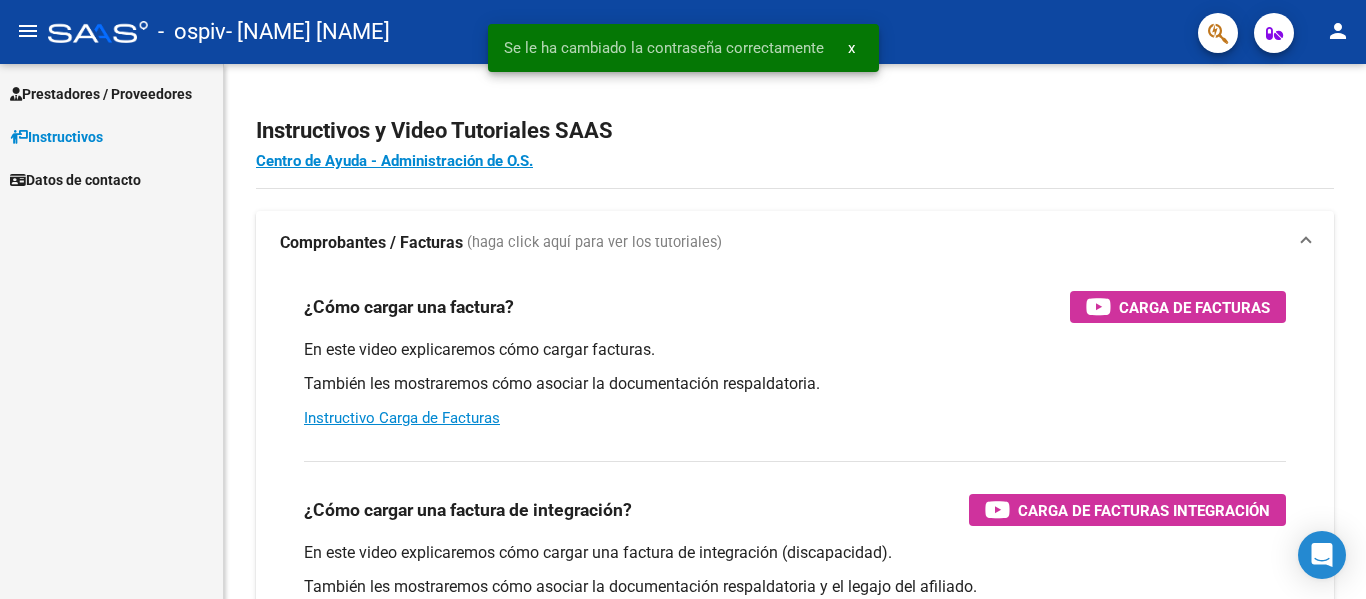 scroll, scrollTop: 0, scrollLeft: 0, axis: both 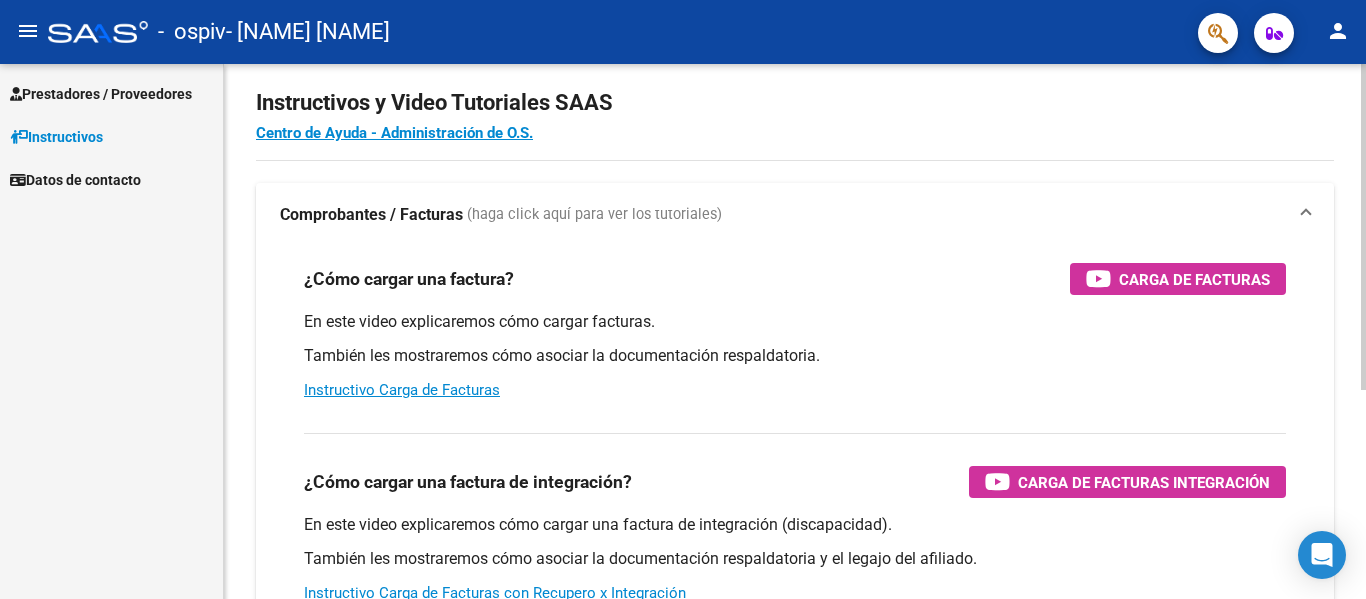click on "Instructivos y Video Tutoriales SAAS Centro de Ayuda - Administración de O.S. Comprobantes / Facturas     (haga click aquí para ver los tutoriales) ¿Cómo cargar una factura?    Carga de Facturas En este video explicaremos cómo cargar facturas. También les mostraremos cómo asociar la documentación respaldatoria. Instructivo Carga de Facturas ¿Cómo cargar una factura de integración?    Carga de Facturas Integración En este video explicaremos cómo cargar una factura de integración (discapacidad). También les mostraremos cómo asociar la documentación respaldatoria y el legajo del afiliado. Instructivo Carga de Facturas con Recupero x Integración ¿Cómo editar una factura de integración?    Edición de Facturas de integración En este video explicaremos cómo editar una factura que ya habíamos cargado. Les mostraremos cómo asociar la documentación respaldatoria y la trazabilidad." 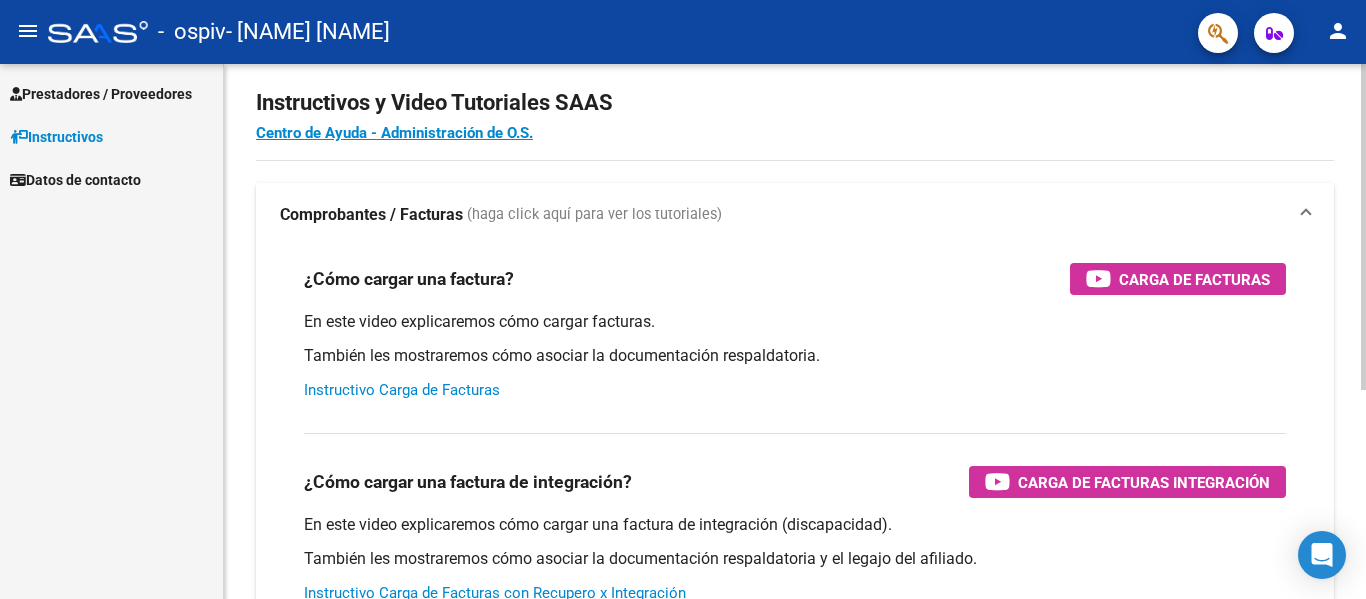 click on "Instructivo Carga de Facturas" at bounding box center (402, 390) 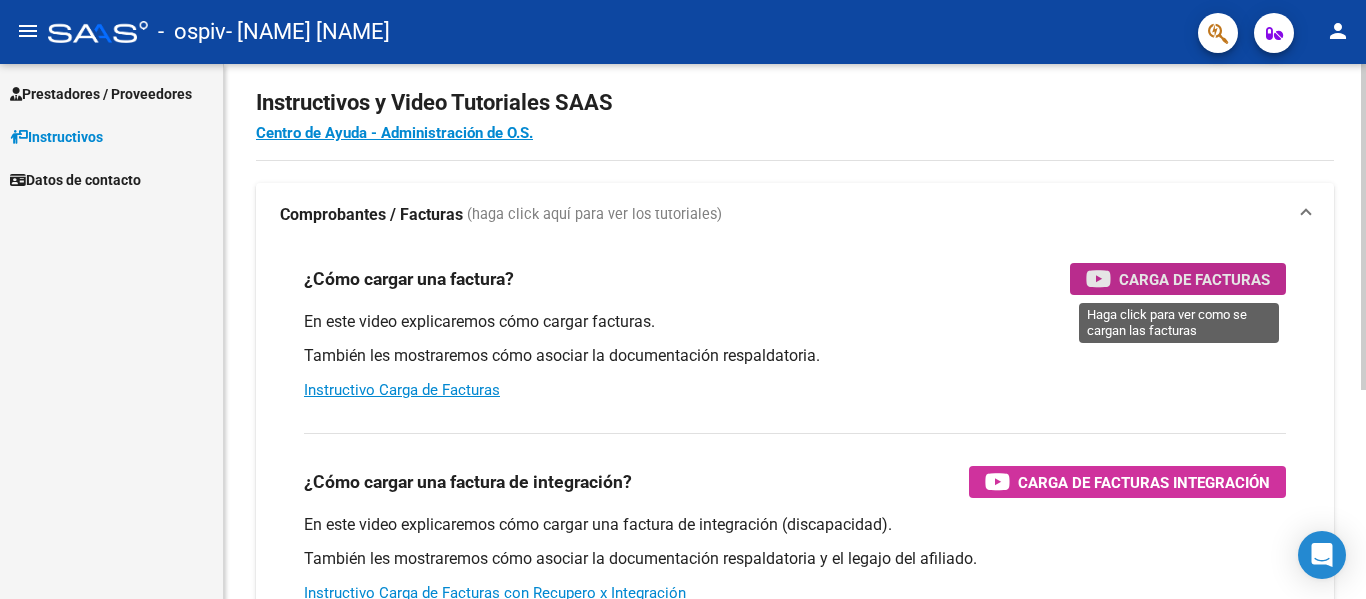 click on "Carga de Facturas" at bounding box center (1178, 279) 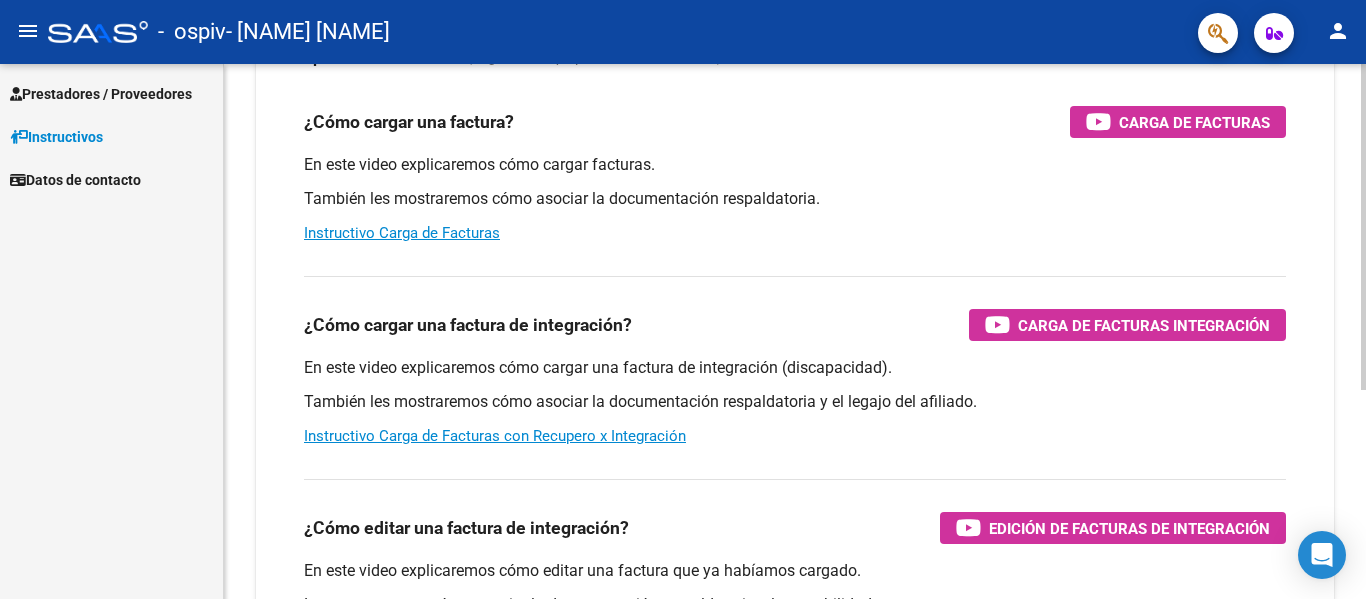 scroll, scrollTop: 182, scrollLeft: 0, axis: vertical 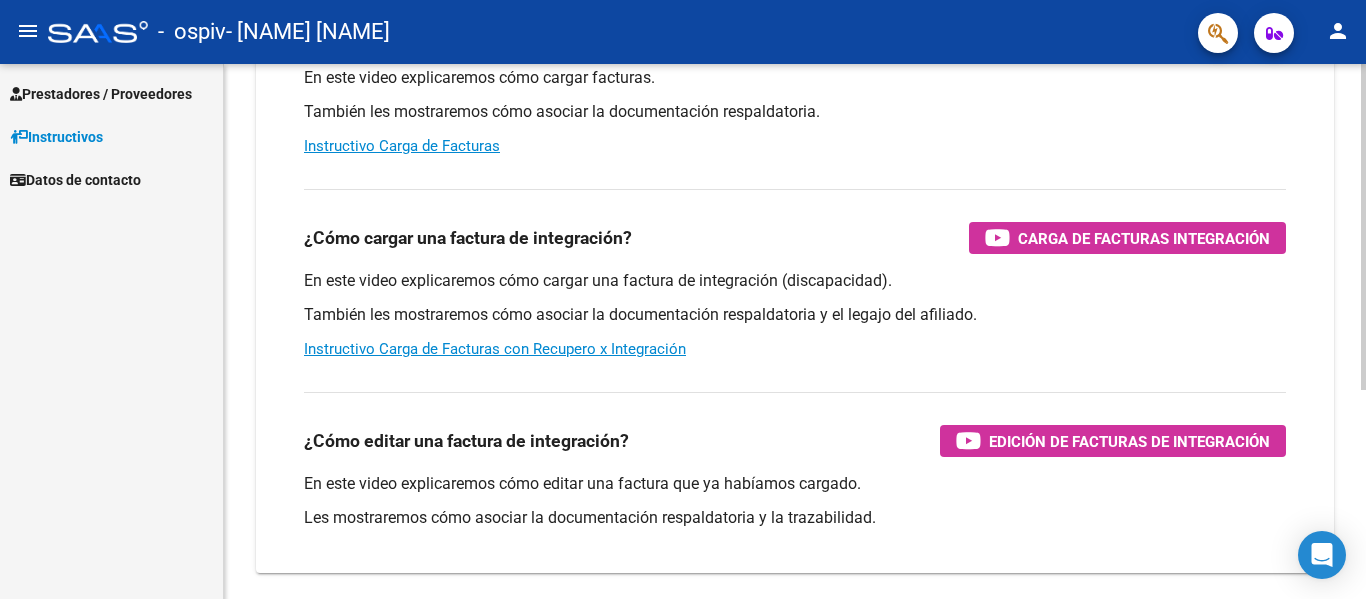 click on "Instructivos y Video Tutoriales SAAS Centro de Ayuda - Administración de O.S. Comprobantes / Facturas     (haga click aquí para ver los tutoriales) ¿Cómo cargar una factura?    Carga de Facturas En este video explicaremos cómo cargar facturas. También les mostraremos cómo asociar la documentación respaldatoria. Instructivo Carga de Facturas ¿Cómo cargar una factura de integración?    Carga de Facturas Integración En este video explicaremos cómo cargar una factura de integración (discapacidad). También les mostraremos cómo asociar la documentación respaldatoria y el legajo del afiliado. Instructivo Carga de Facturas con Recupero x Integración ¿Cómo editar una factura de integración?    Edición de Facturas de integración En este video explicaremos cómo editar una factura que ya habíamos cargado. Les mostraremos cómo asociar la documentación respaldatoria y la trazabilidad." 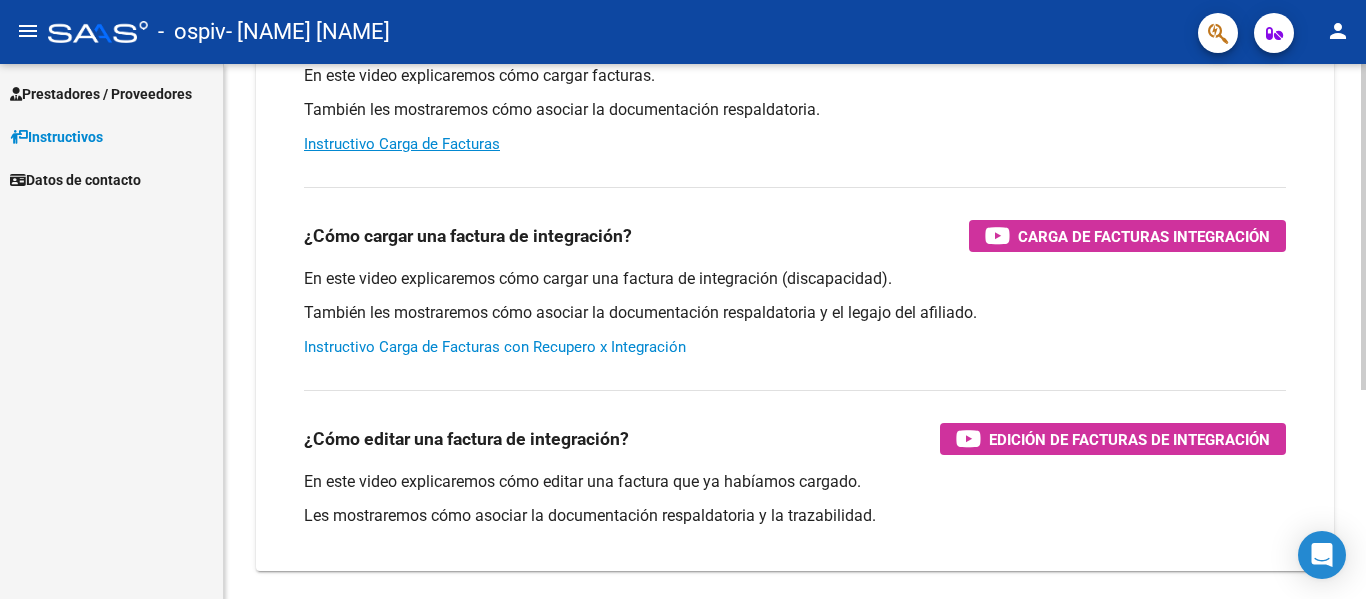 click on "Instructivo Carga de Facturas con Recupero x Integración" at bounding box center (495, 347) 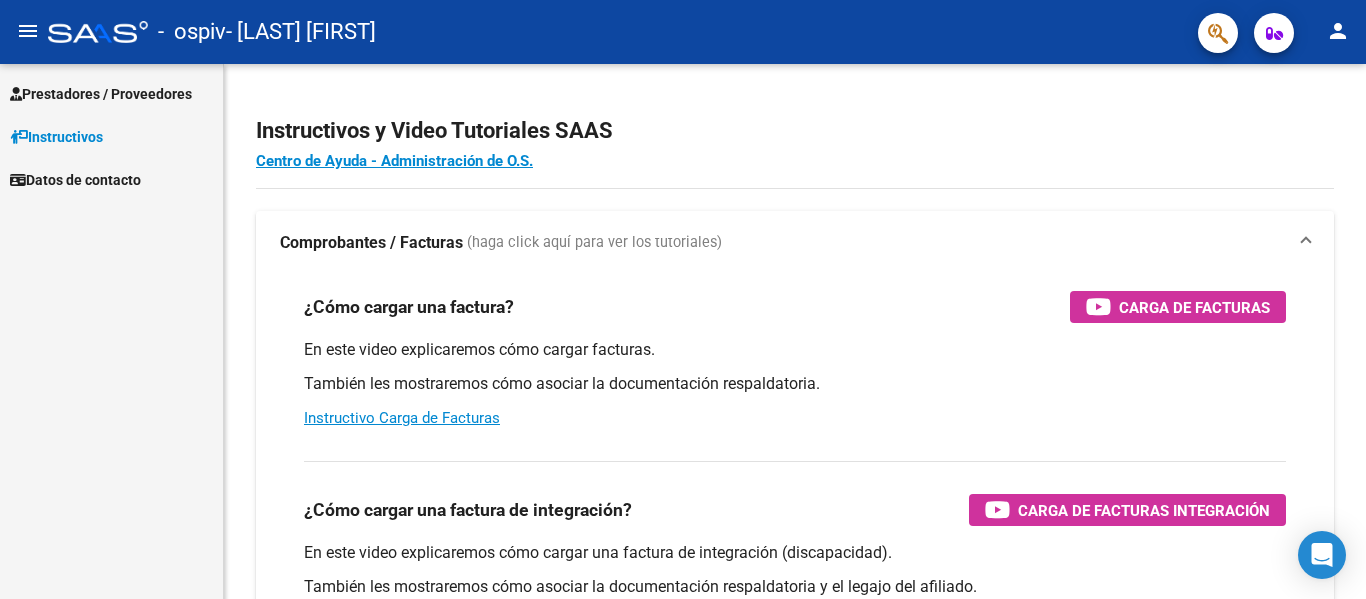 scroll, scrollTop: 0, scrollLeft: 0, axis: both 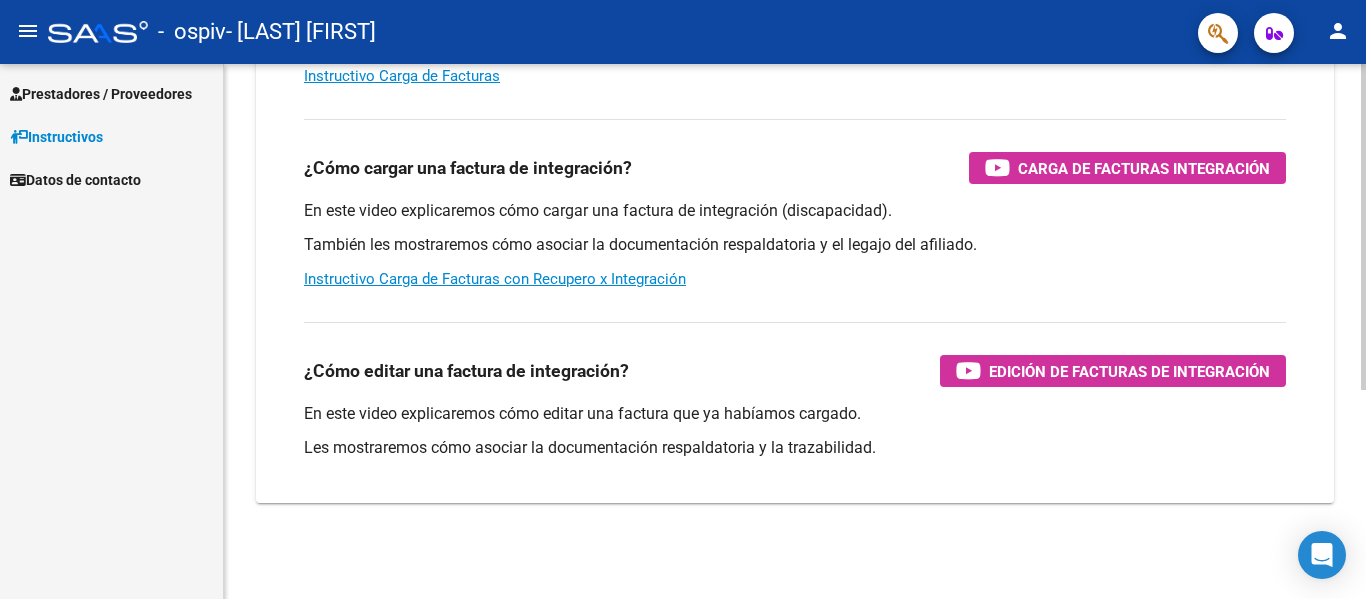 click 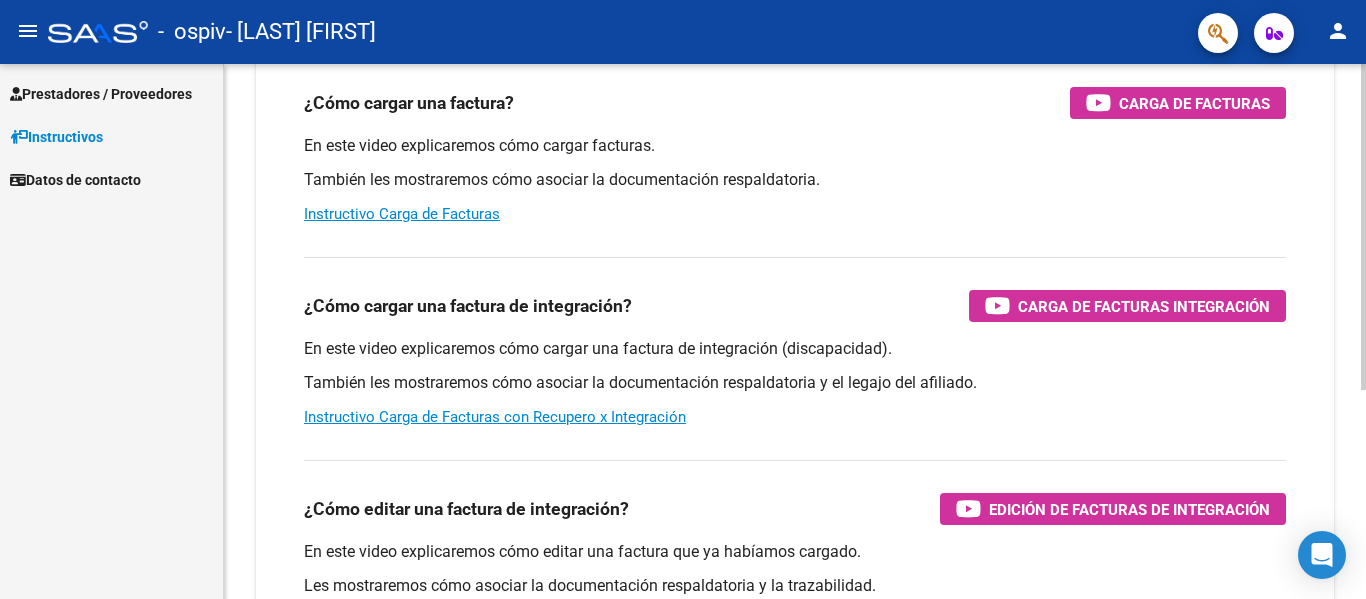scroll, scrollTop: 199, scrollLeft: 0, axis: vertical 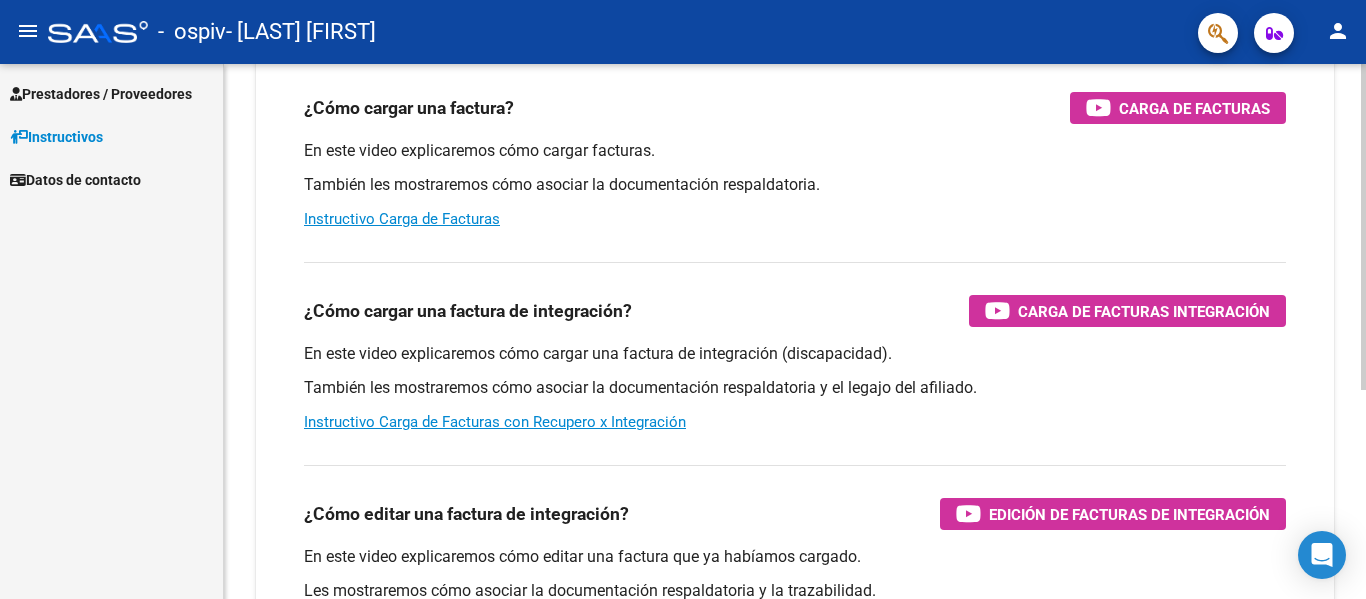 click on "Instructivos y Video Tutoriales SAAS Centro de Ayuda - Administración de O.S. Comprobantes / Facturas     (haga click aquí para ver los tutoriales) ¿Cómo cargar una factura?    Carga de Facturas En este video explicaremos cómo cargar facturas. También les mostraremos cómo asociar la documentación respaldatoria. Instructivo Carga de Facturas ¿Cómo cargar una factura de integración?    Carga de Facturas Integración En este video explicaremos cómo cargar una factura de integración (discapacidad). También les mostraremos cómo asociar la documentación respaldatoria y el legajo del afiliado. Instructivo Carga de Facturas con Recupero x Integración ¿Cómo editar una factura de integración?    Edición de Facturas de integración En este video explicaremos cómo editar una factura que ya habíamos cargado. Les mostraremos cómo asociar la documentación respaldatoria y la trazabilidad." 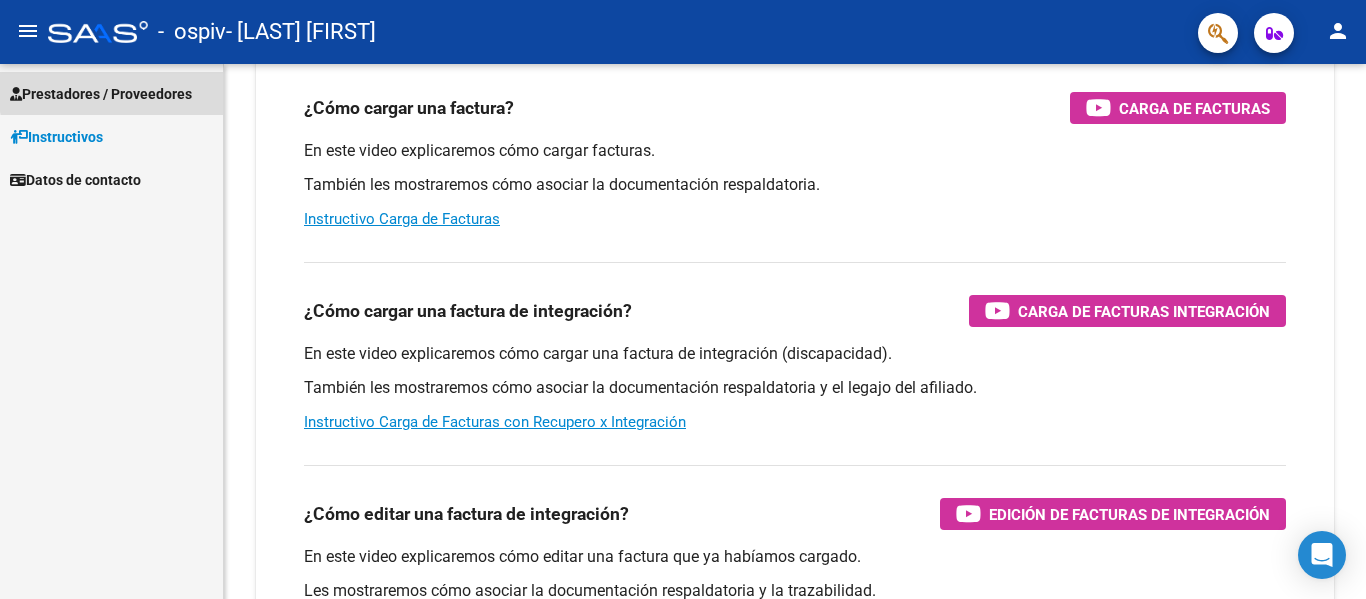 click on "Prestadores / Proveedores" at bounding box center [101, 94] 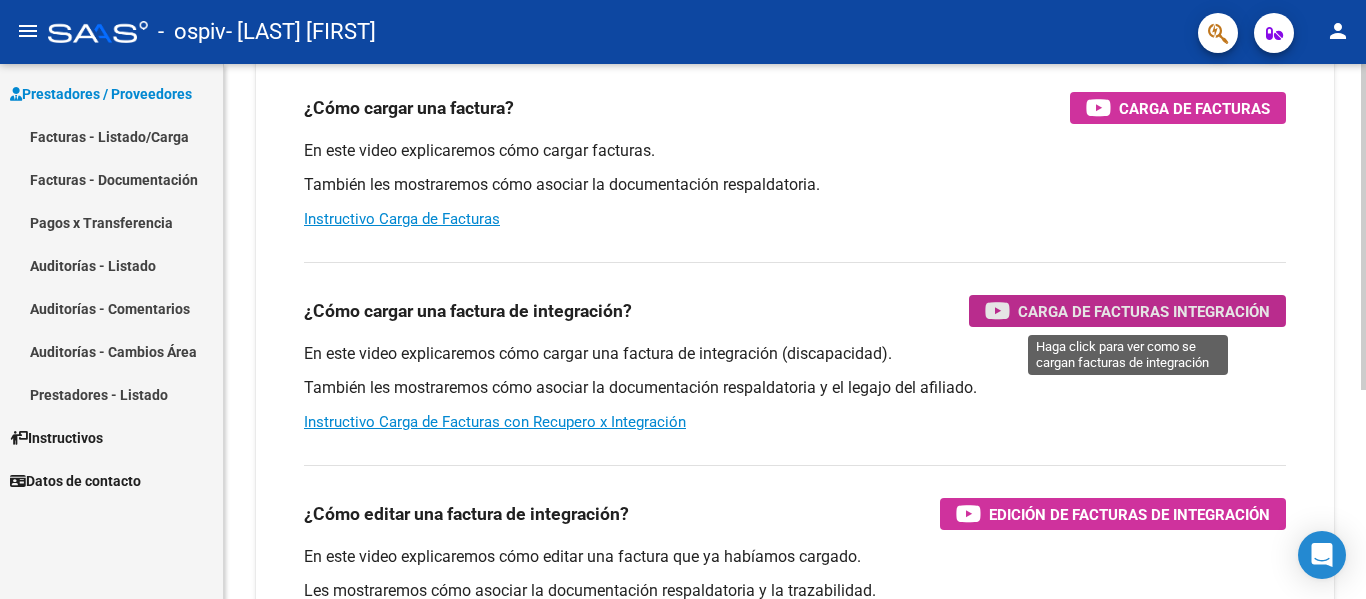 click on "Carga de Facturas Integración" at bounding box center (1144, 311) 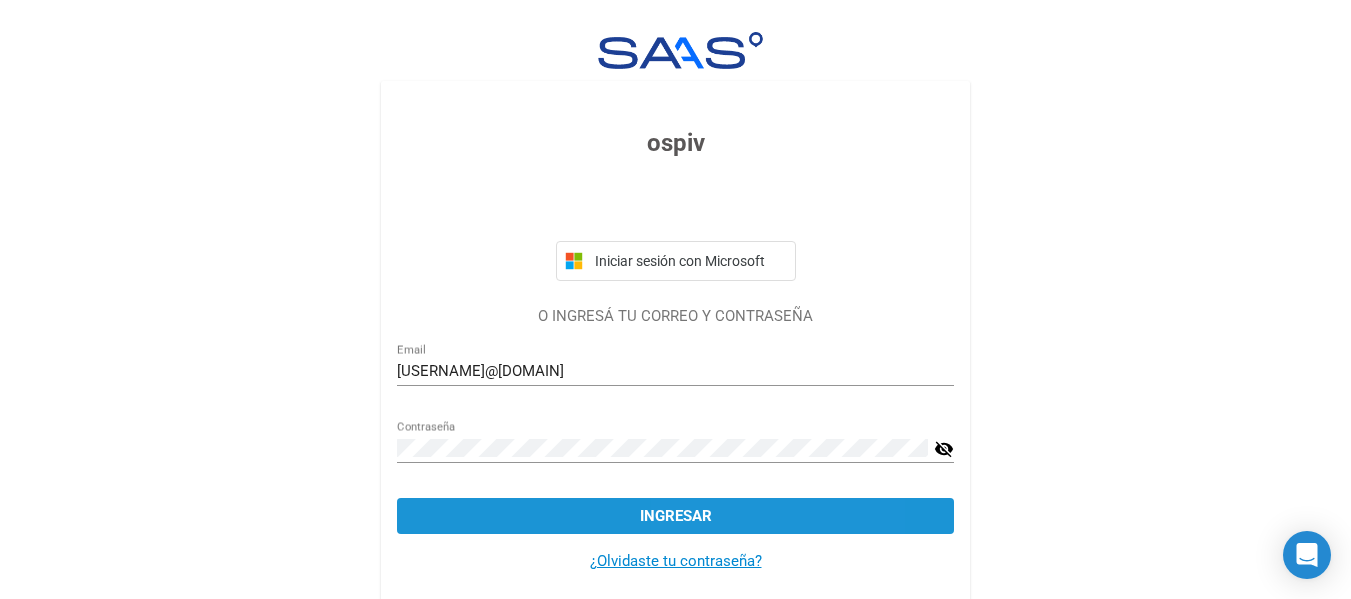 click on "Ingresar" 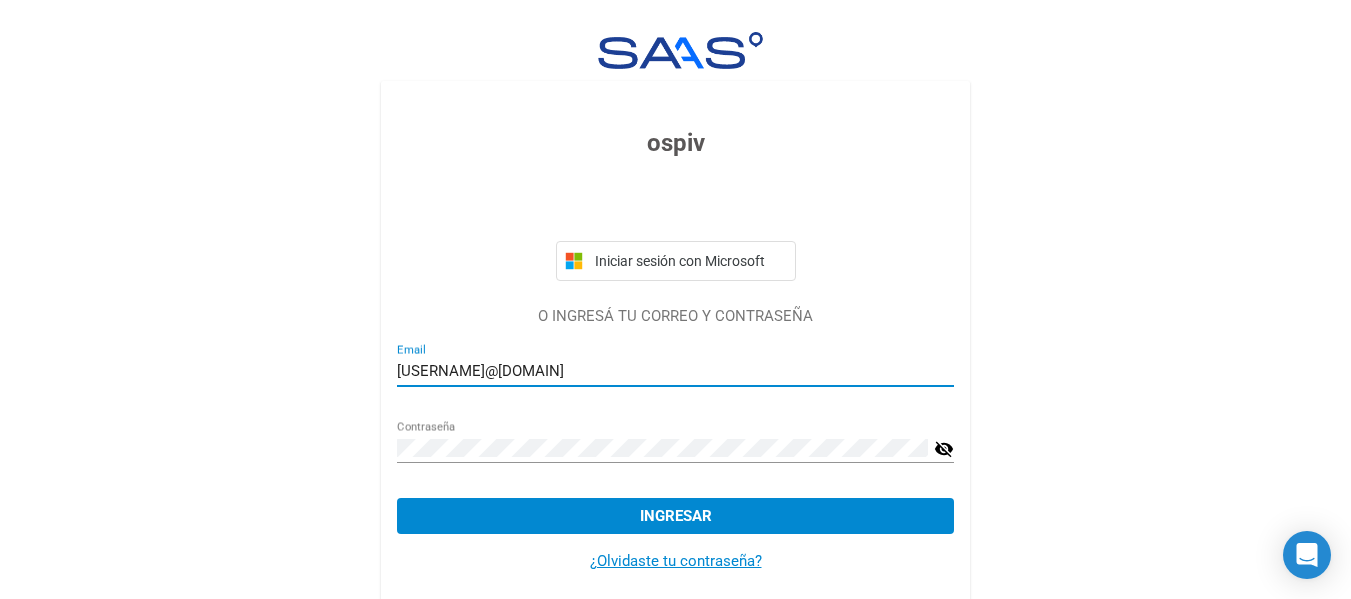 click on "[USERNAME]@[DOMAIN]" at bounding box center (675, 371) 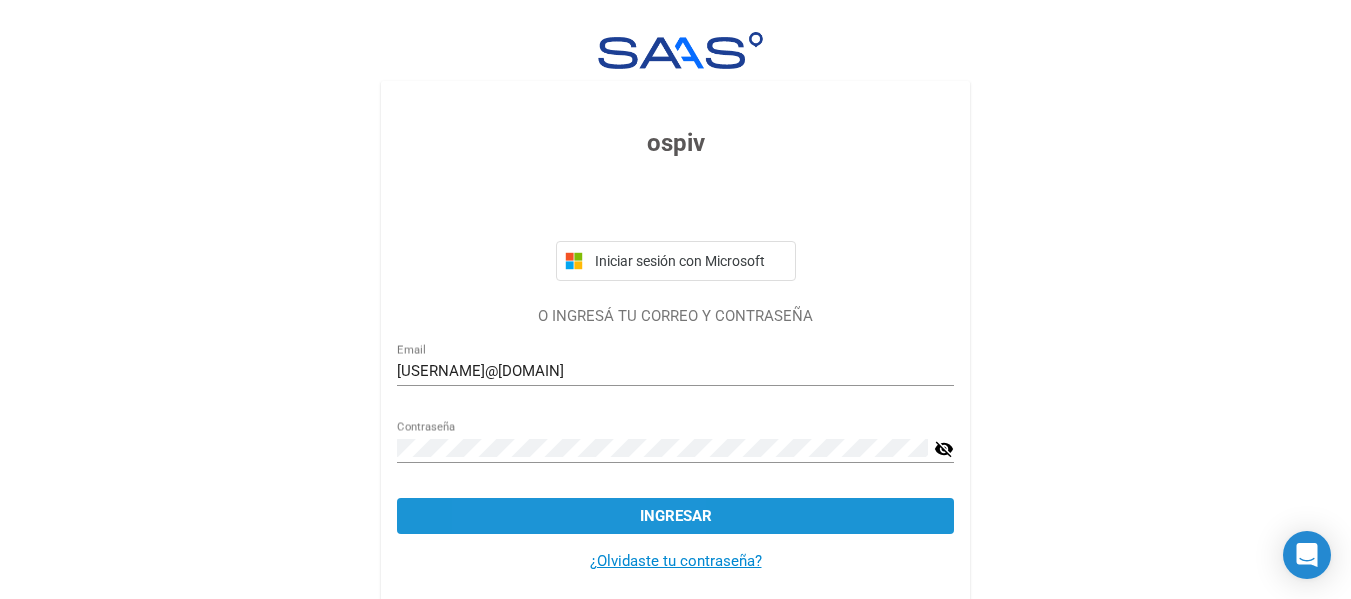 click on "Ingresar" 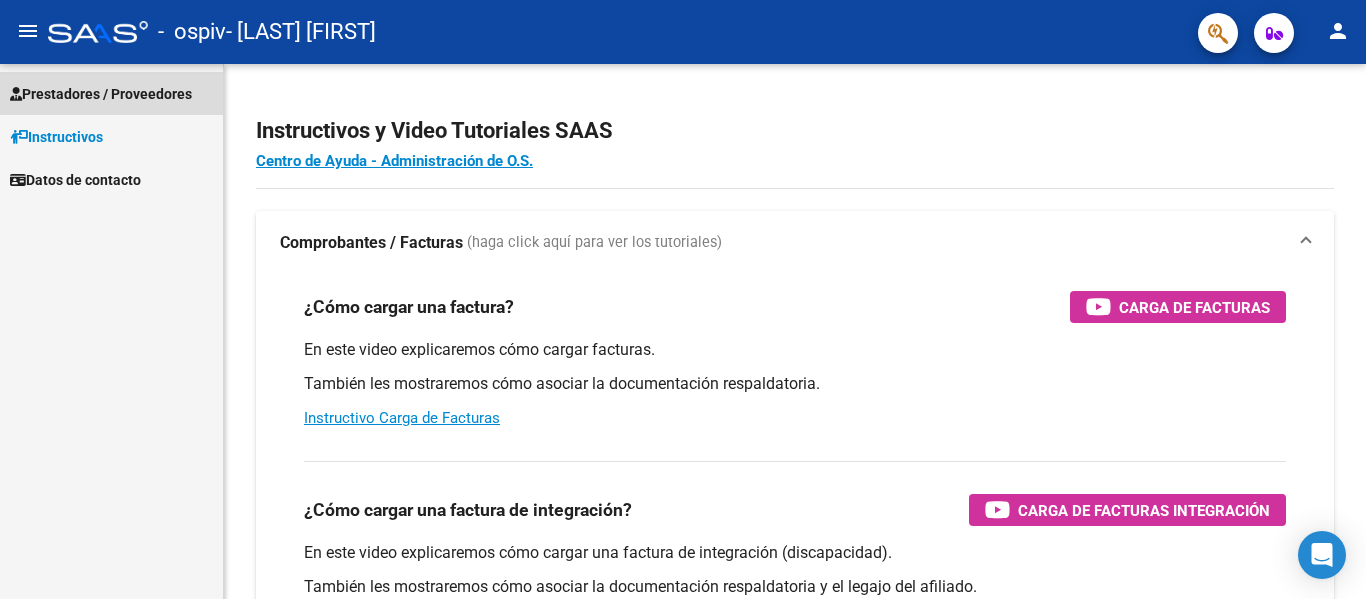 click on "Prestadores / Proveedores" at bounding box center [101, 94] 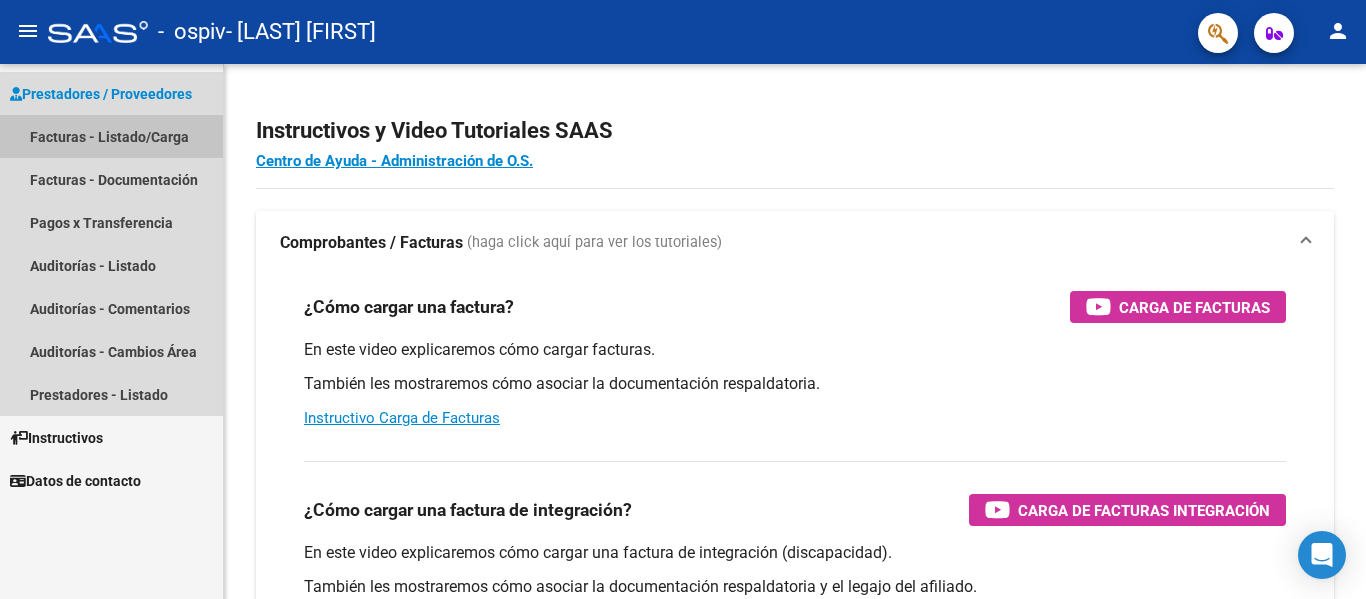 click on "Facturas - Listado/Carga" at bounding box center [111, 136] 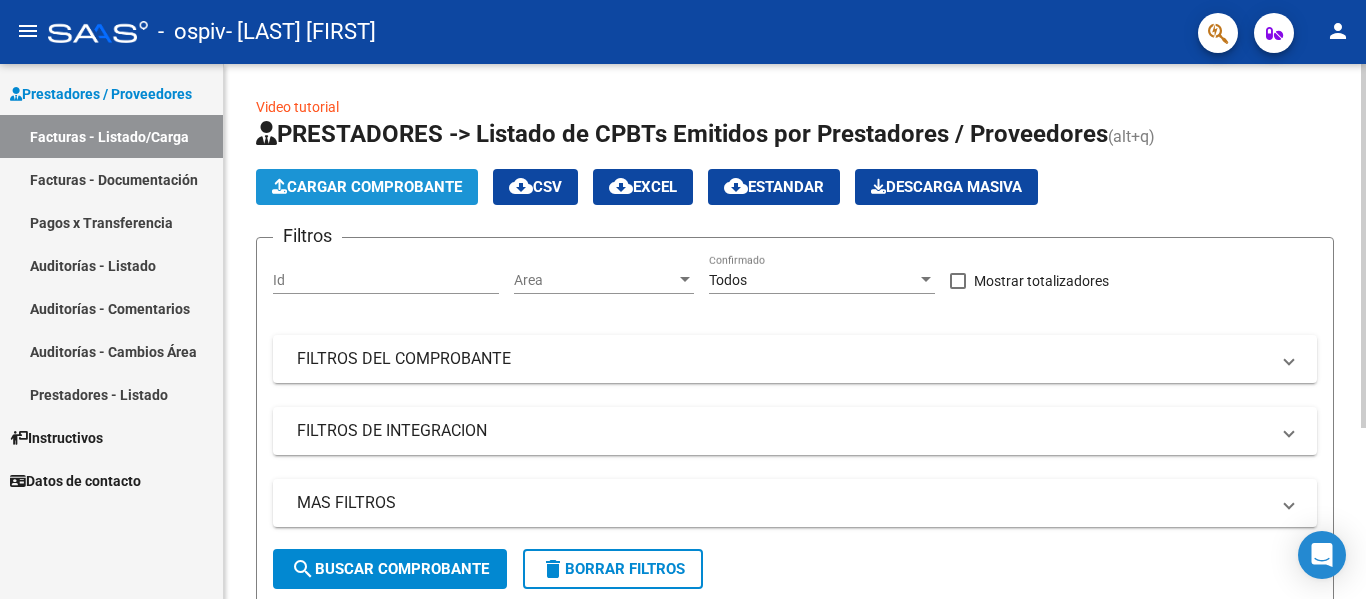 click on "Cargar Comprobante" 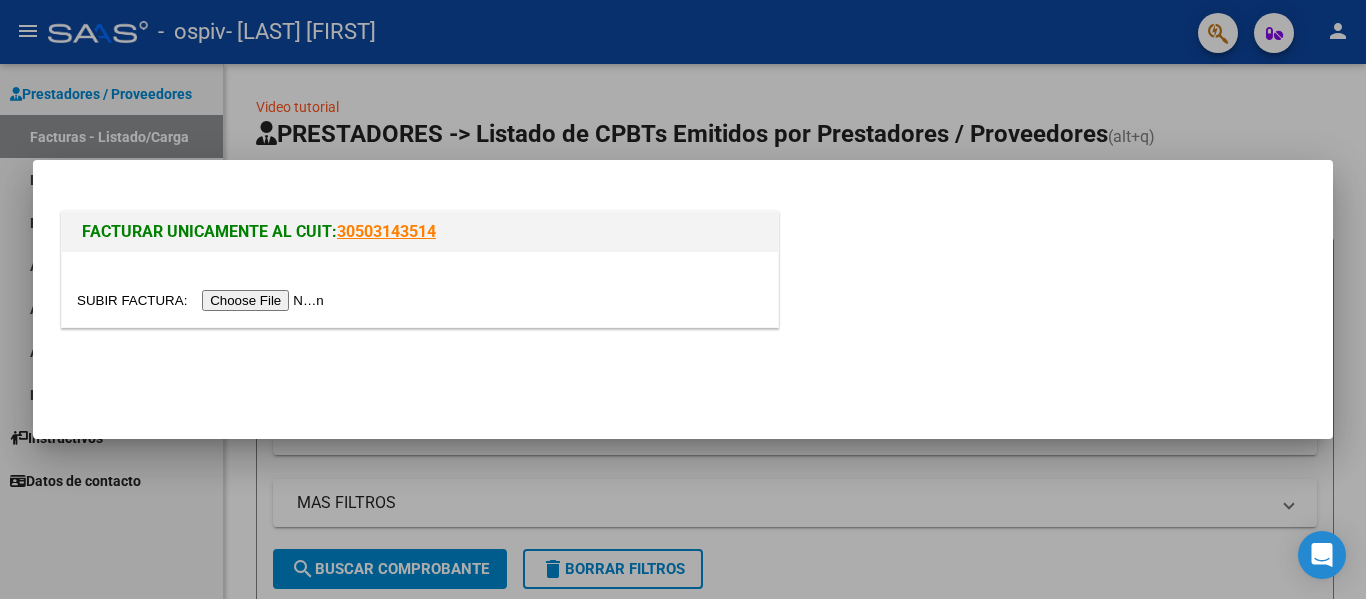 click at bounding box center [203, 300] 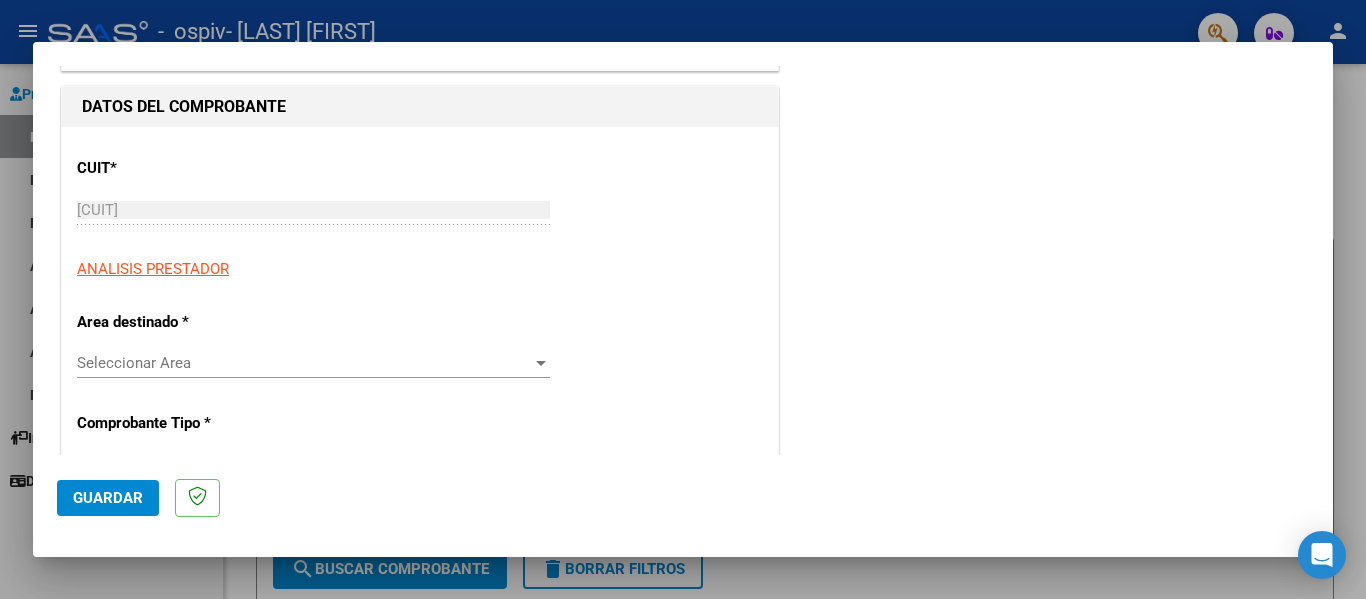 scroll, scrollTop: 202, scrollLeft: 0, axis: vertical 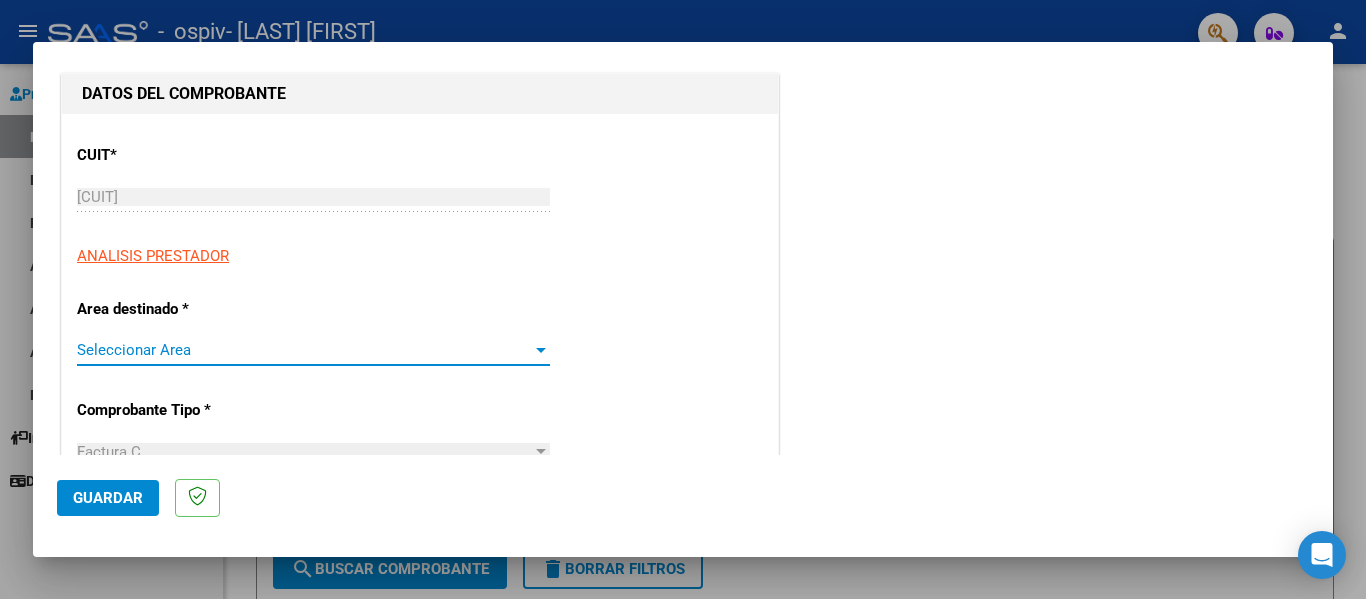 click at bounding box center (541, 350) 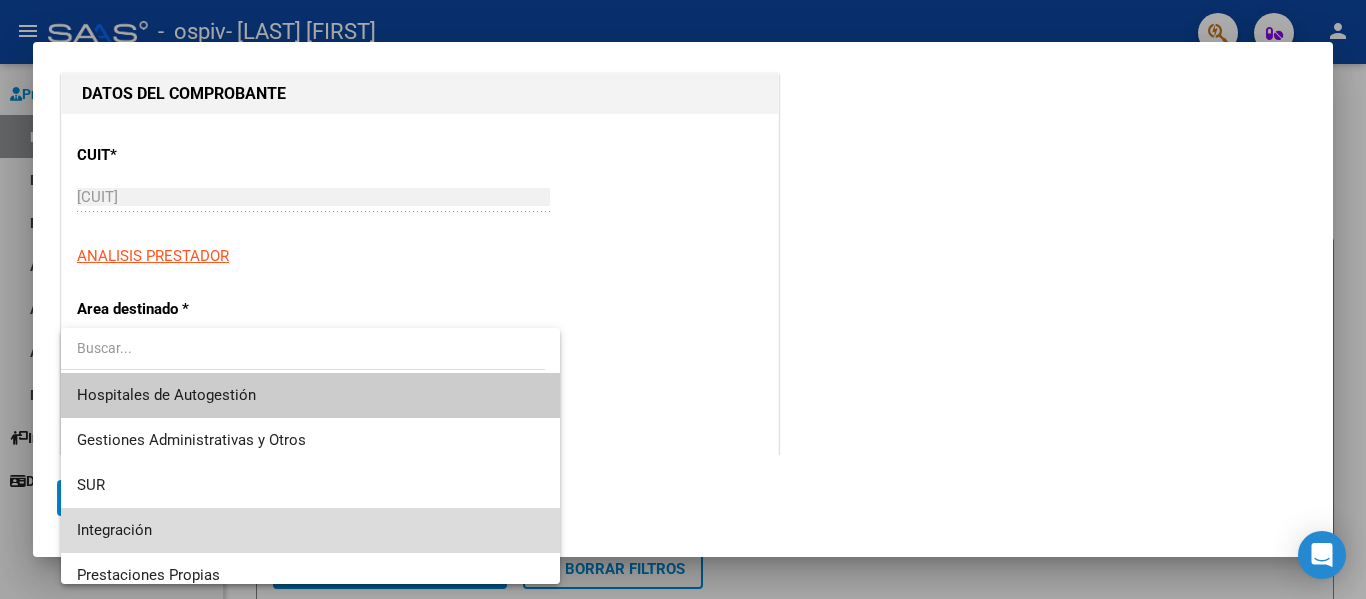 click on "Integración" at bounding box center [310, 530] 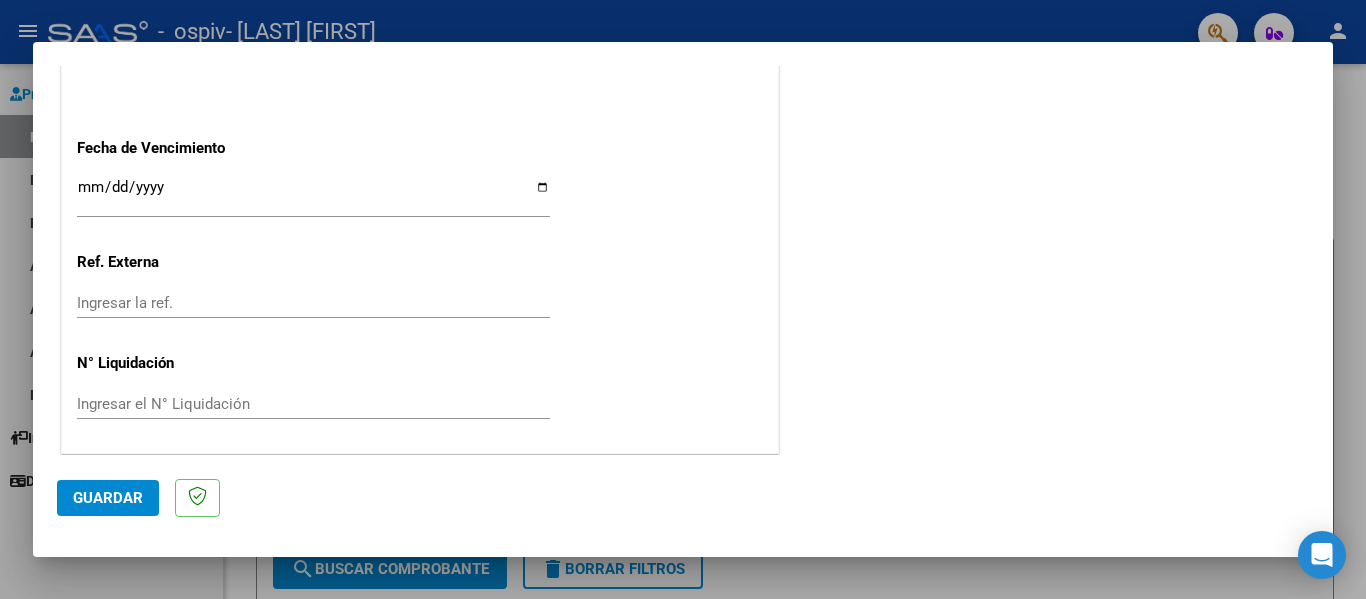 scroll, scrollTop: 1333, scrollLeft: 0, axis: vertical 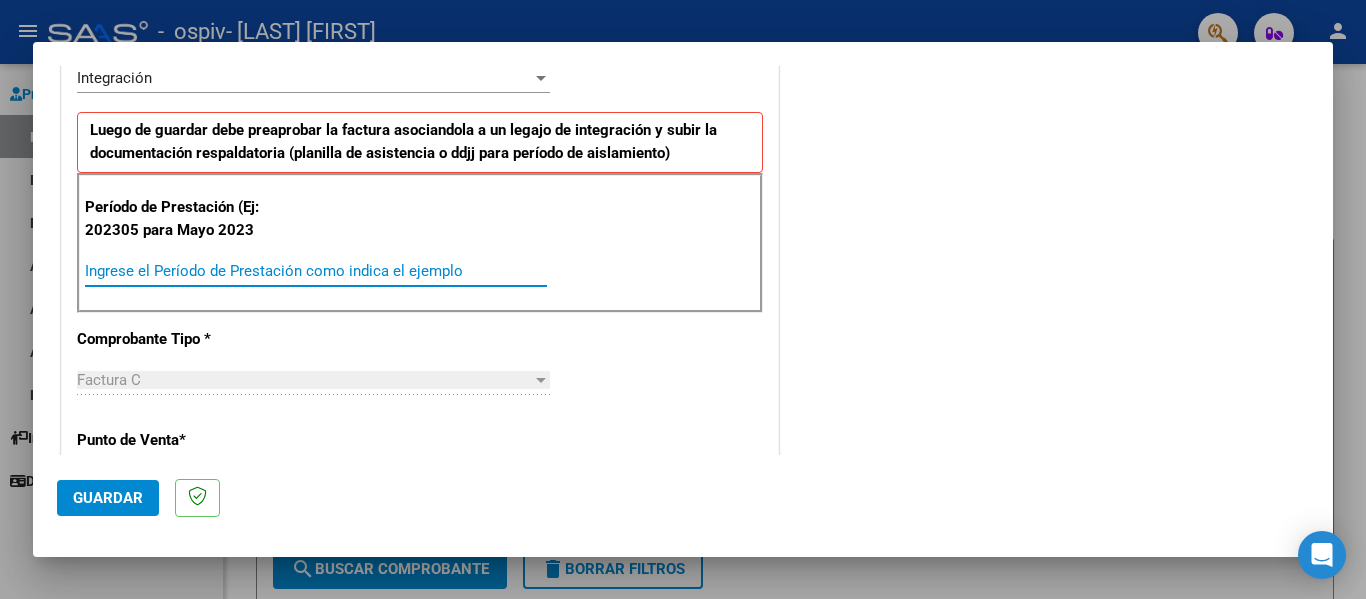 click on "Ingrese el Período de Prestación como indica el ejemplo" at bounding box center [316, 271] 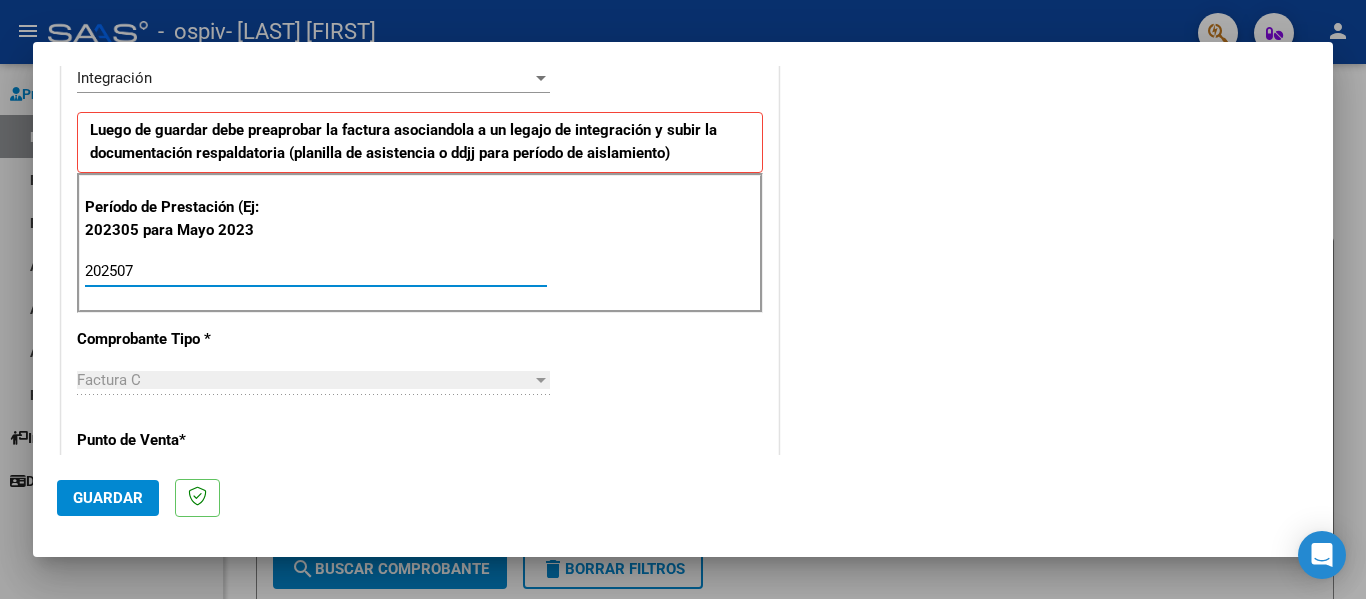 type on "202507" 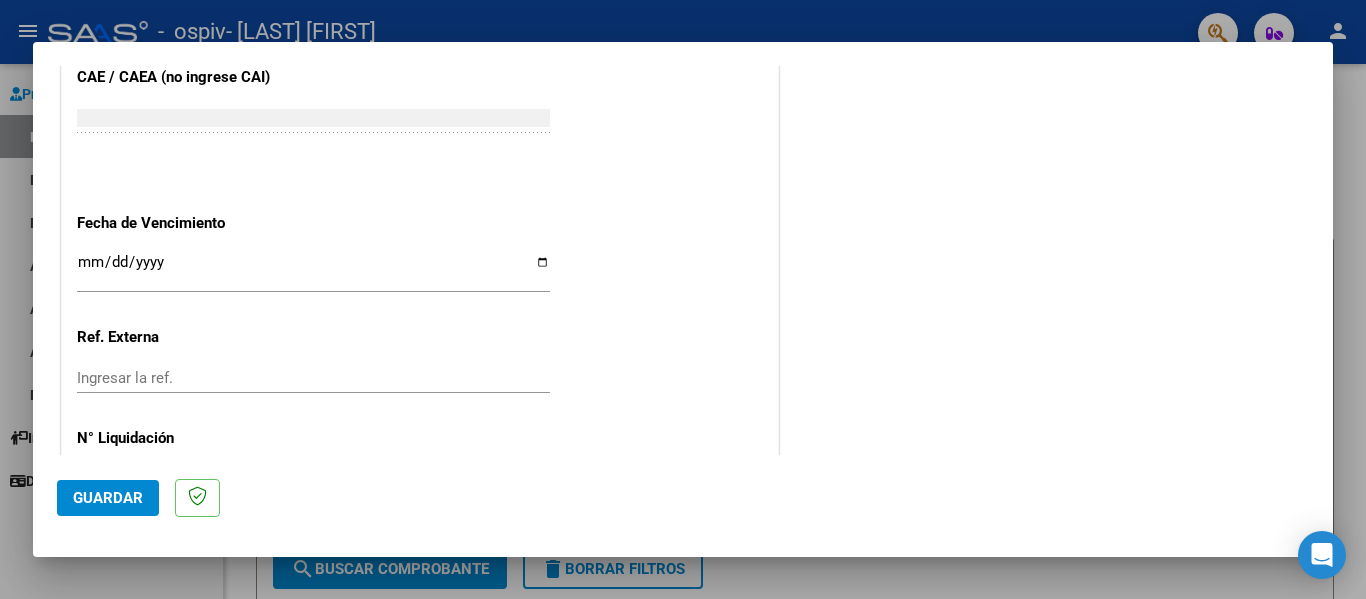 scroll, scrollTop: 1333, scrollLeft: 0, axis: vertical 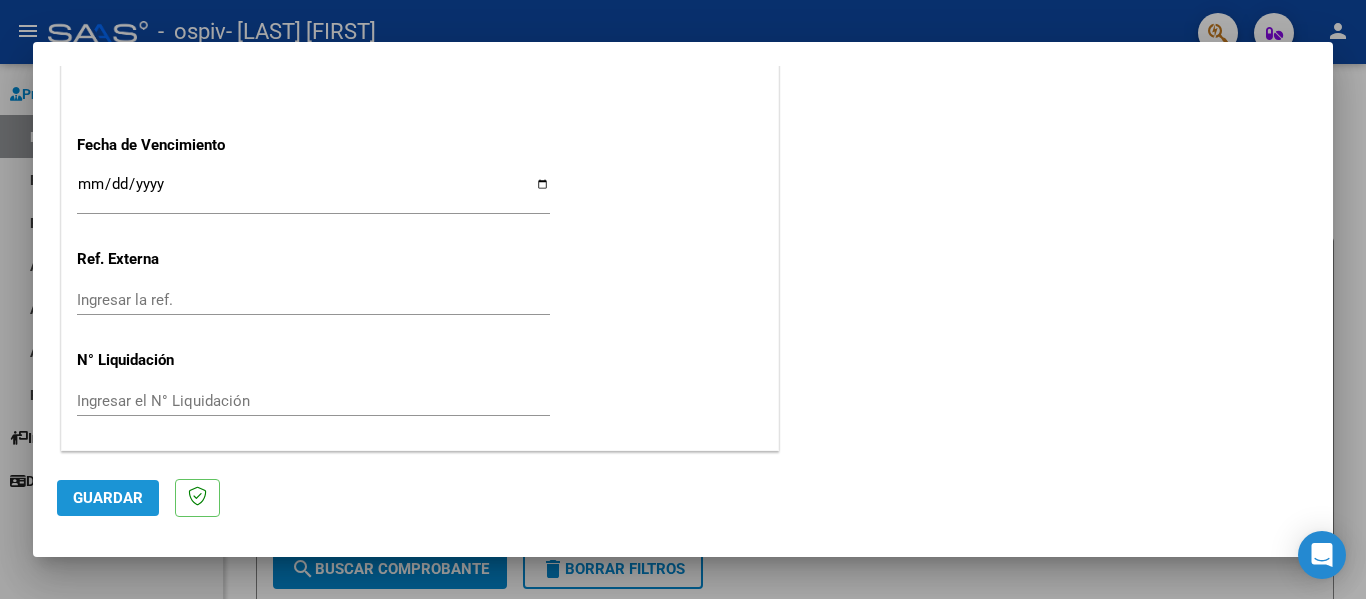 click on "Guardar" 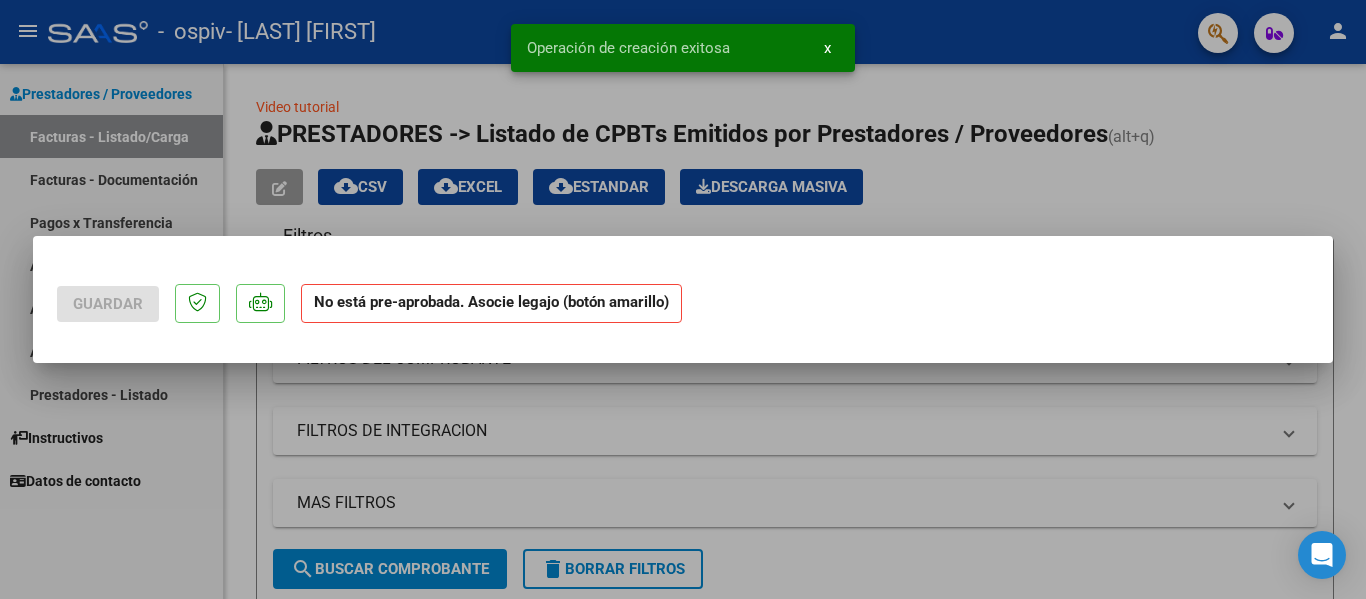 scroll, scrollTop: 0, scrollLeft: 0, axis: both 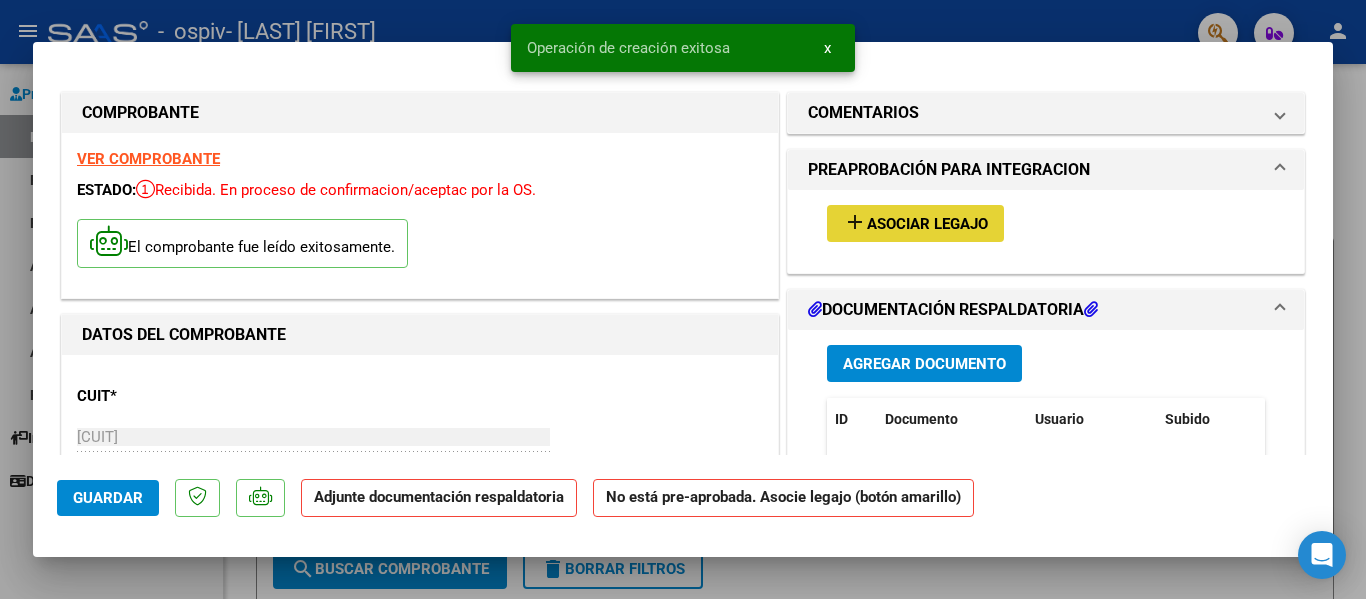 click on "Asociar Legajo" at bounding box center [927, 224] 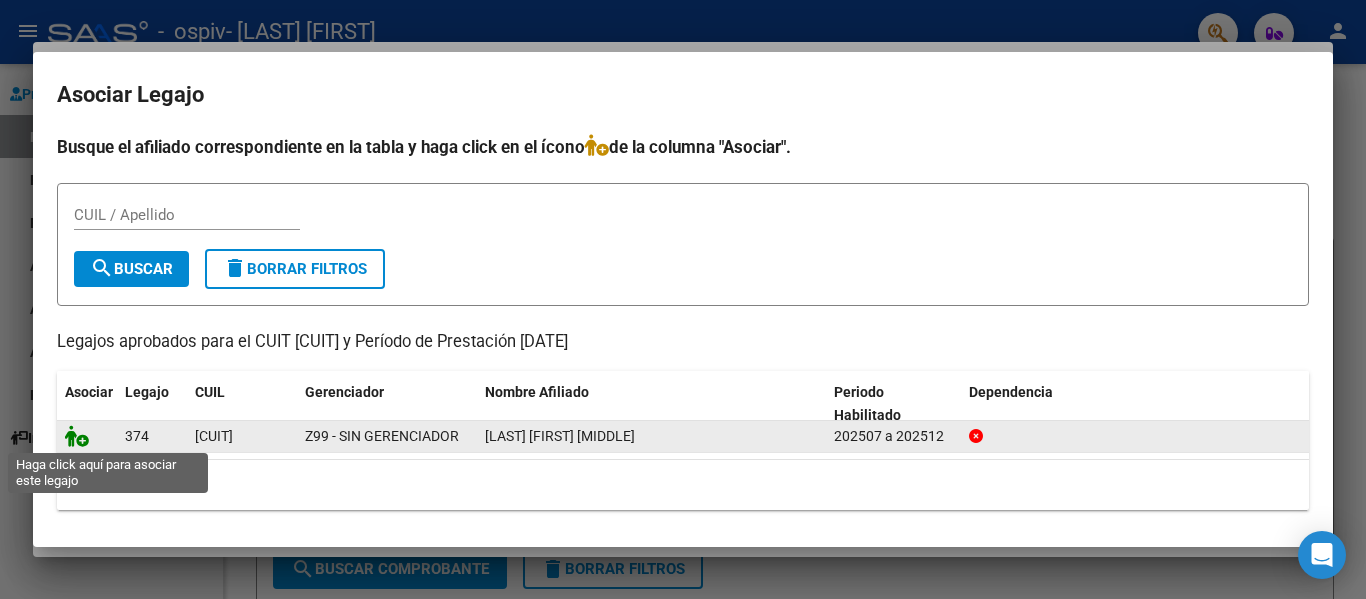click 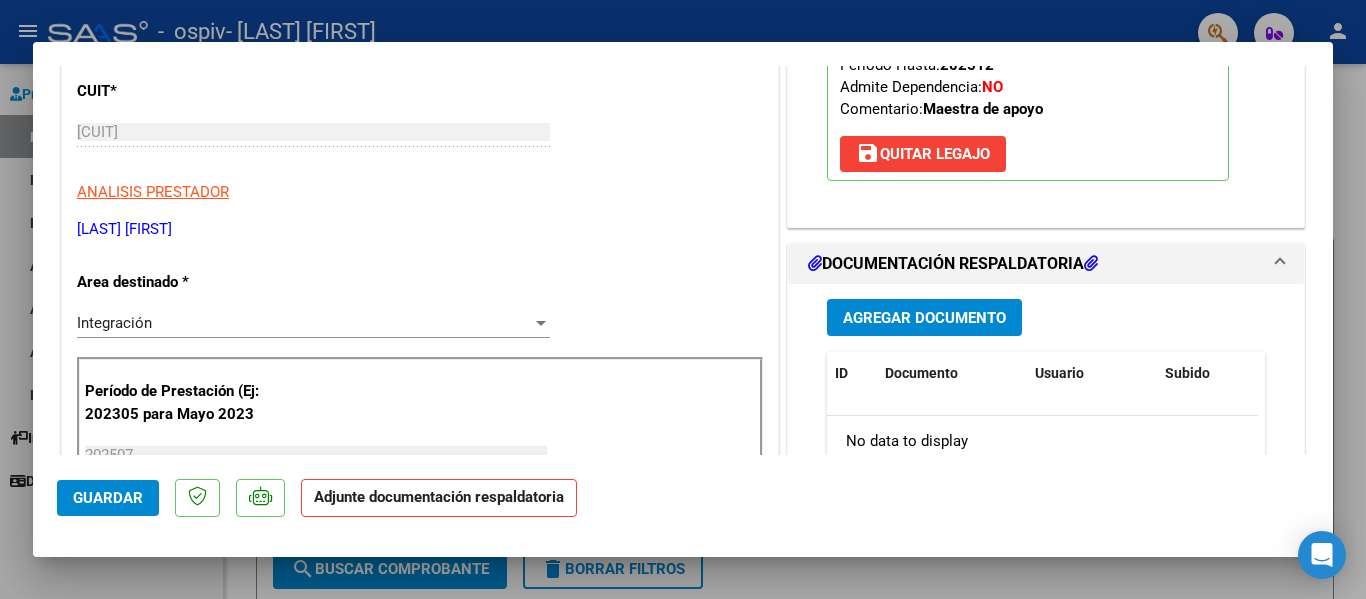 scroll, scrollTop: 310, scrollLeft: 0, axis: vertical 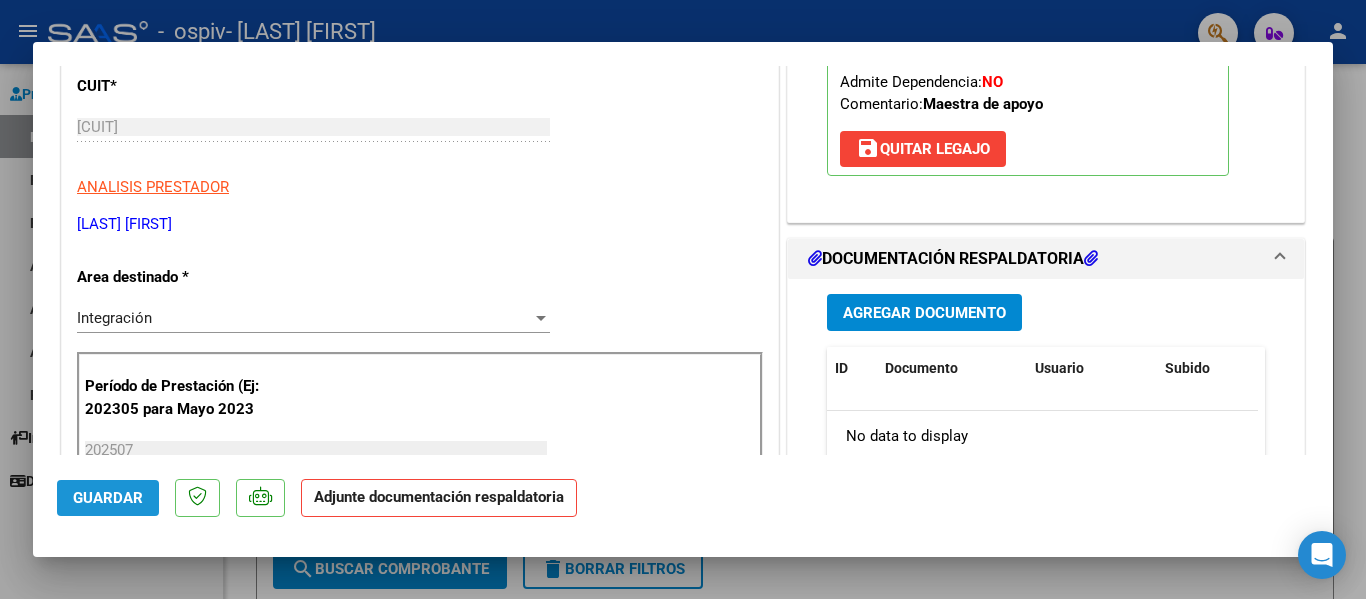 click on "Guardar" 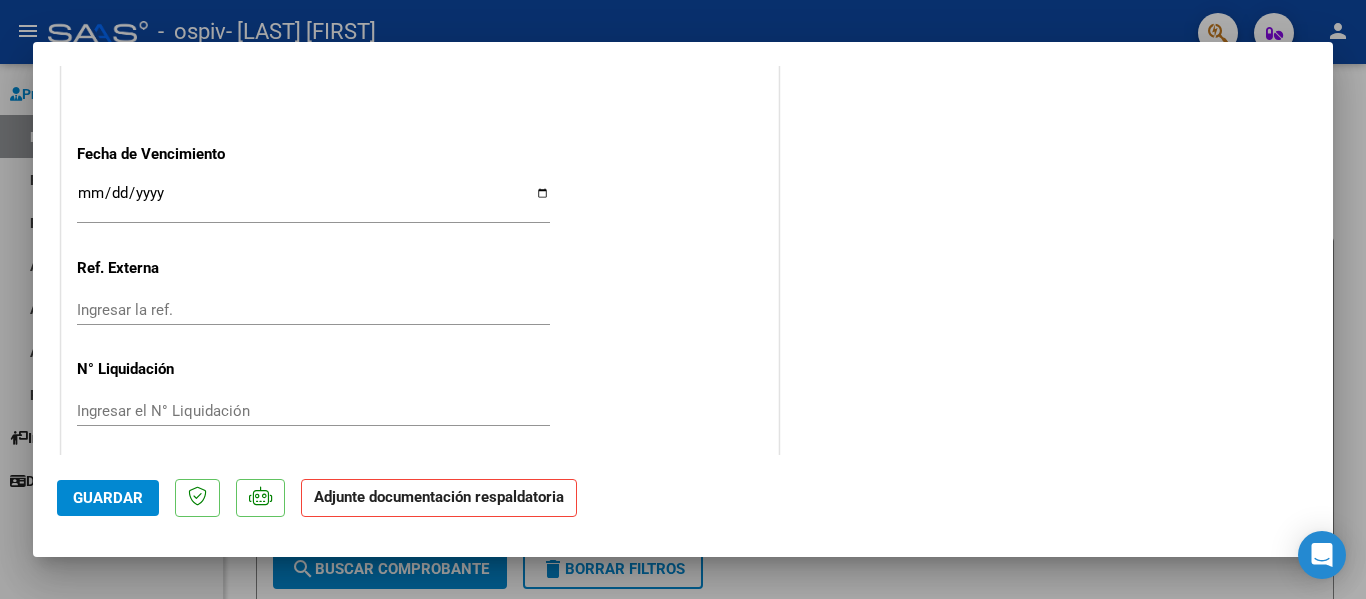 scroll, scrollTop: 1401, scrollLeft: 0, axis: vertical 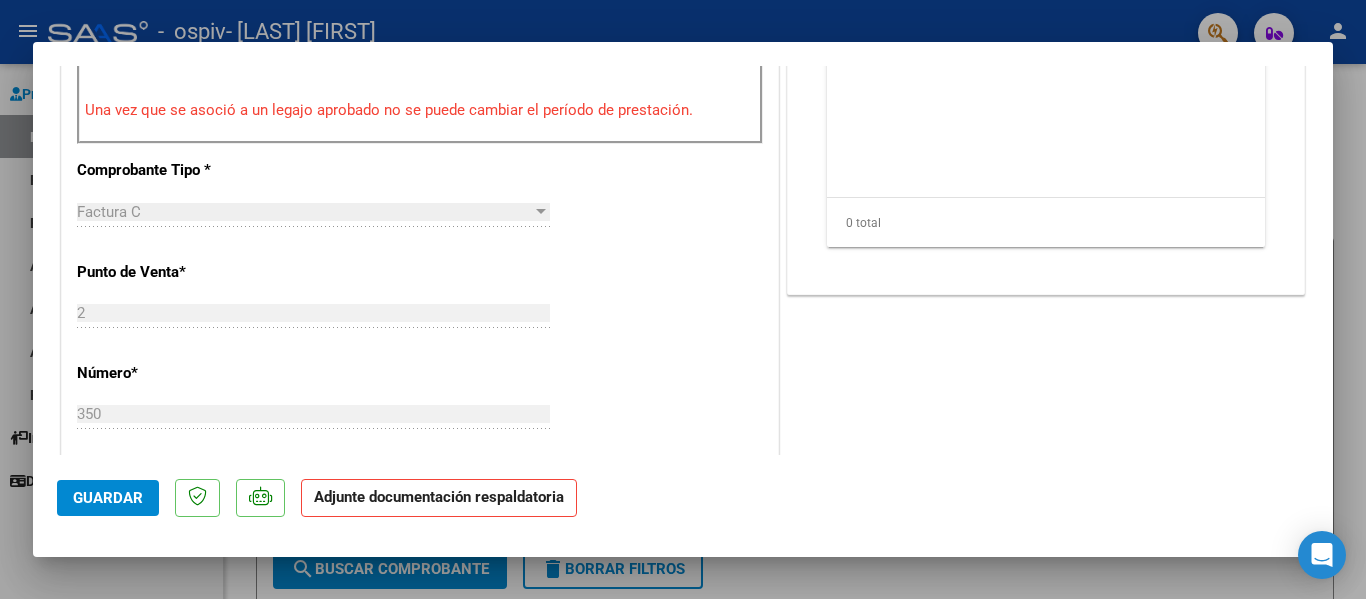 click on "COMPROBANTE VER COMPROBANTE       ESTADO:   Recibida. En proceso de confirmacion/aceptac por la OS.     El comprobante fue leído exitosamente.  DATOS DEL COMPROBANTE CUIT  *   [CUIT] Ingresar CUIT  ANALISIS PRESTADOR  [LAST] [FIRST]  ARCA Padrón  Area destinado * Integración Seleccionar Area Período de Prestación (Ej: 202305 para Mayo 2023    [DATE] Ingrese el Período de Prestación como indica el ejemplo   Una vez que se asoció a un legajo aprobado no se puede cambiar el período de prestación.   Comprobante Tipo * Factura C Seleccionar Tipo Punto de Venta  *   2 Ingresar el Nro.  Número  *   350 Ingresar el Nro.  Monto  *   $ 307.654,34 Ingresar el monto  Fecha del Cpbt.  *   [DATE] Ingresar la fecha  CAE / CAEA (no ingrese CAI)    [CAE] Ingresar el CAE o CAEA (no ingrese CAI)  Fecha de Vencimiento    Ingresar la fecha  Ref. Externa    Ingresar la ref.  N° Liquidación    Ingresar el N° Liquidación  COMENTARIOS Comentarios del Prestador / Gerenciador:  [DATE] CUIL:  ID" at bounding box center (683, 260) 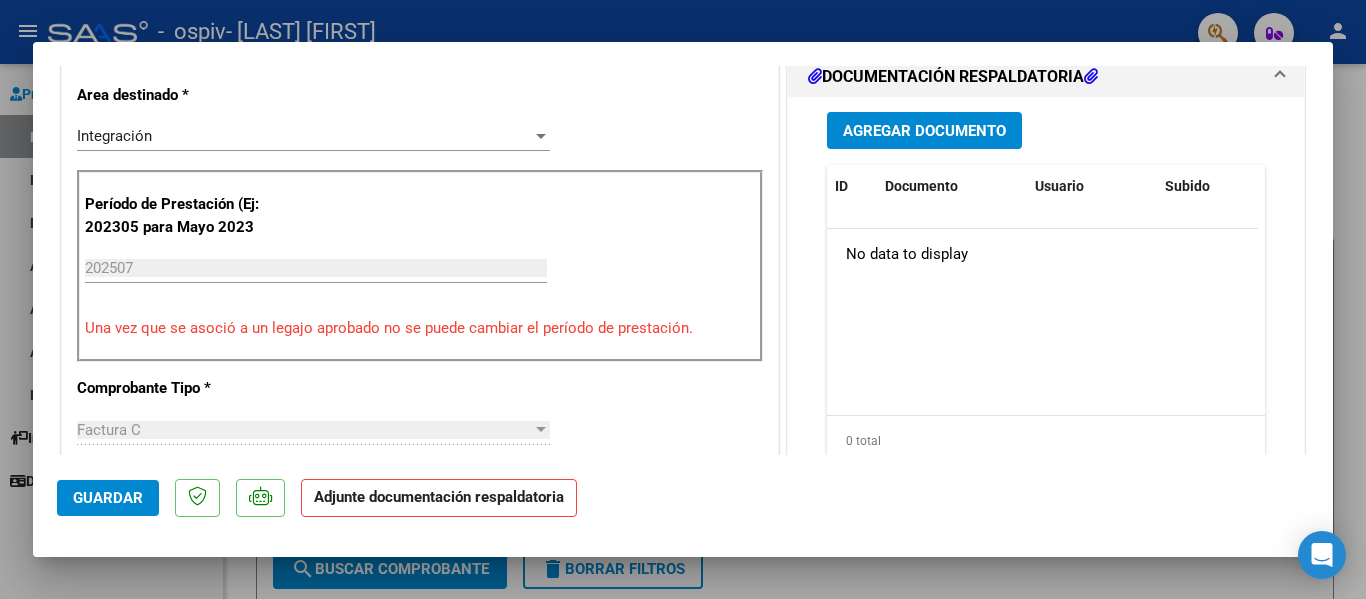 scroll, scrollTop: 487, scrollLeft: 0, axis: vertical 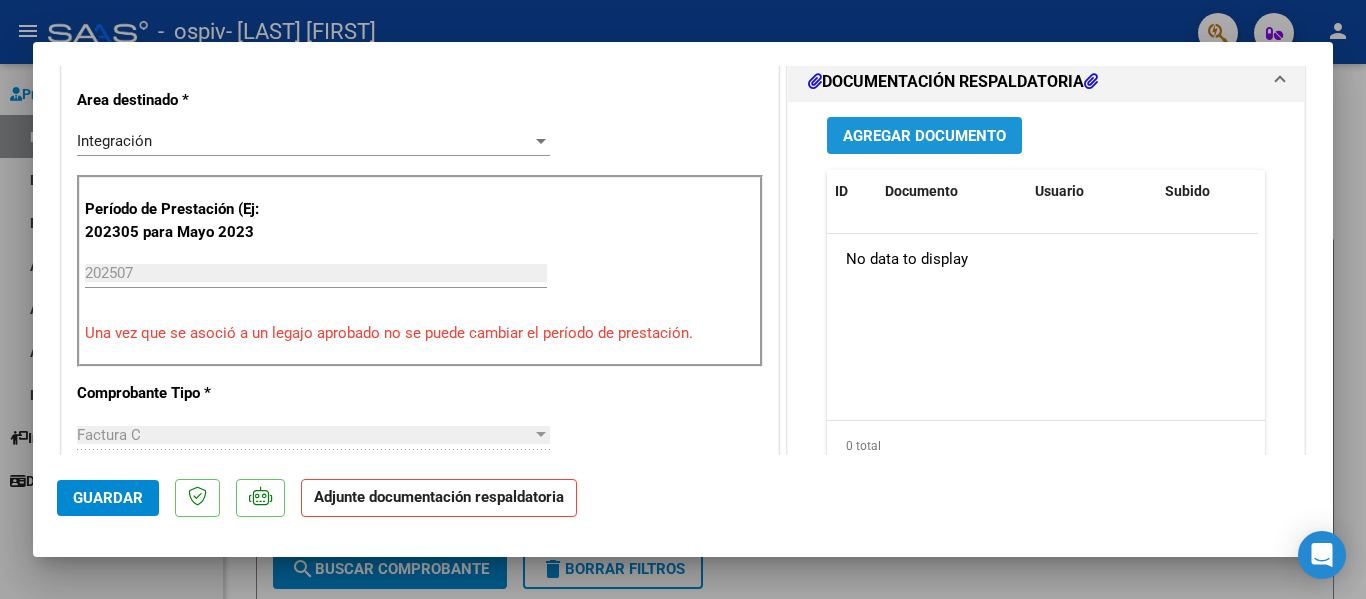 click on "Agregar Documento" at bounding box center [924, 136] 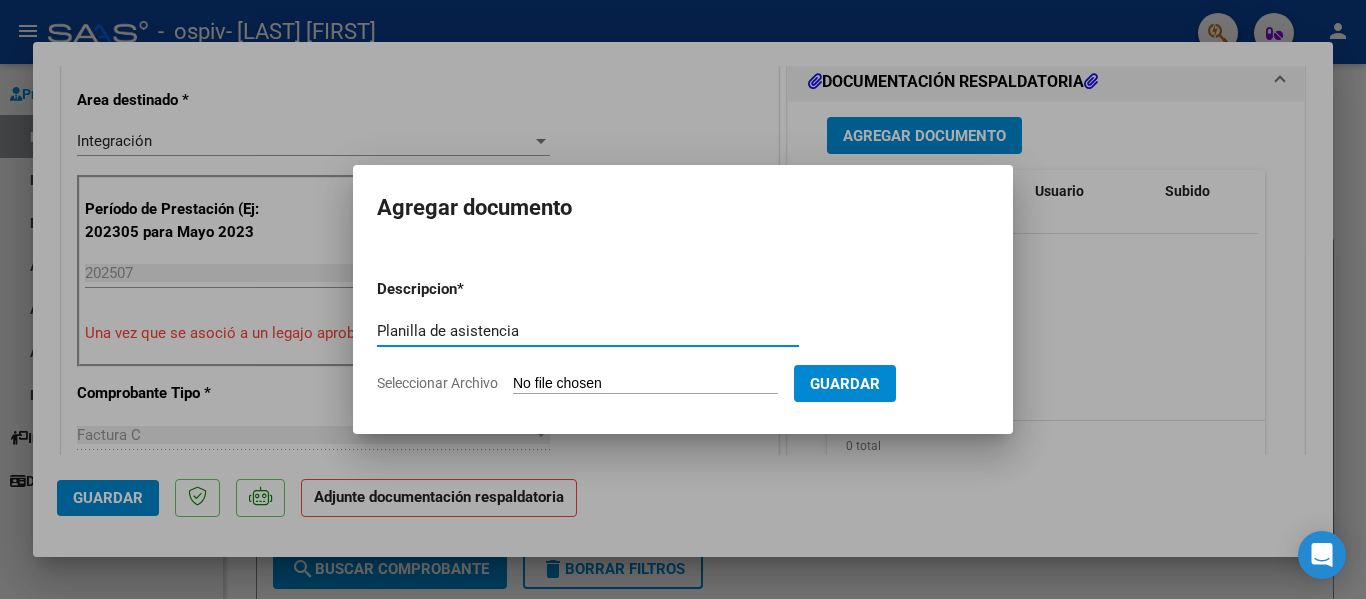 type on "Planilla de asistencia" 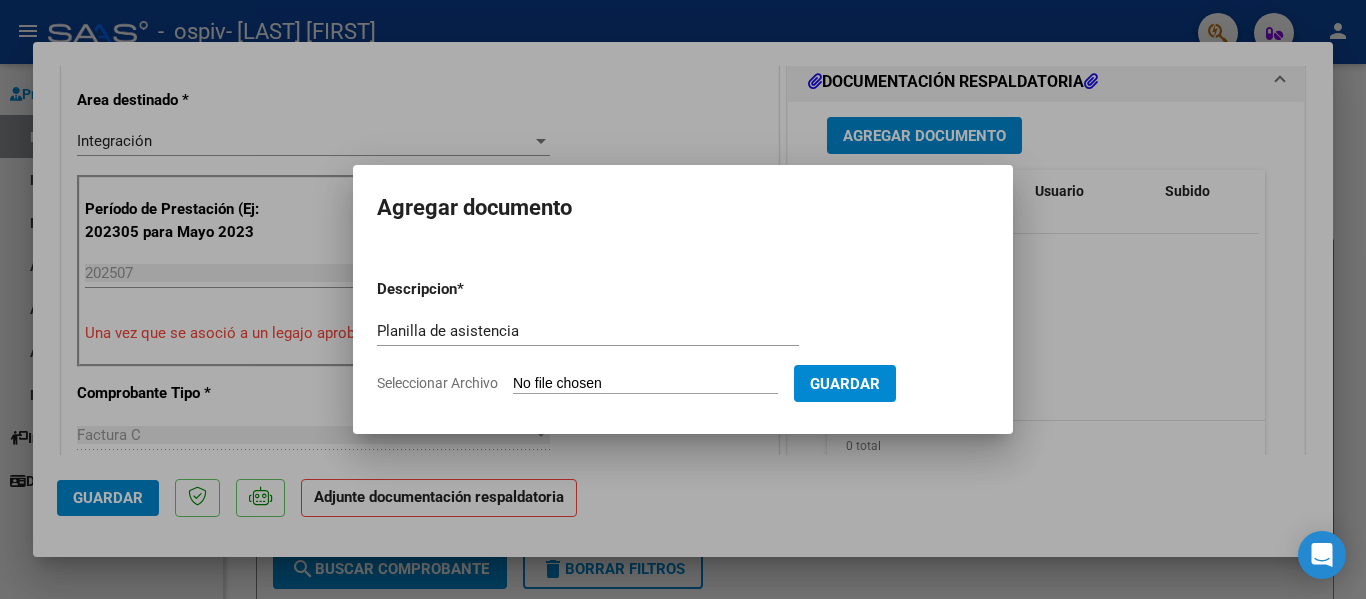 click on "Seleccionar Archivo" at bounding box center (645, 384) 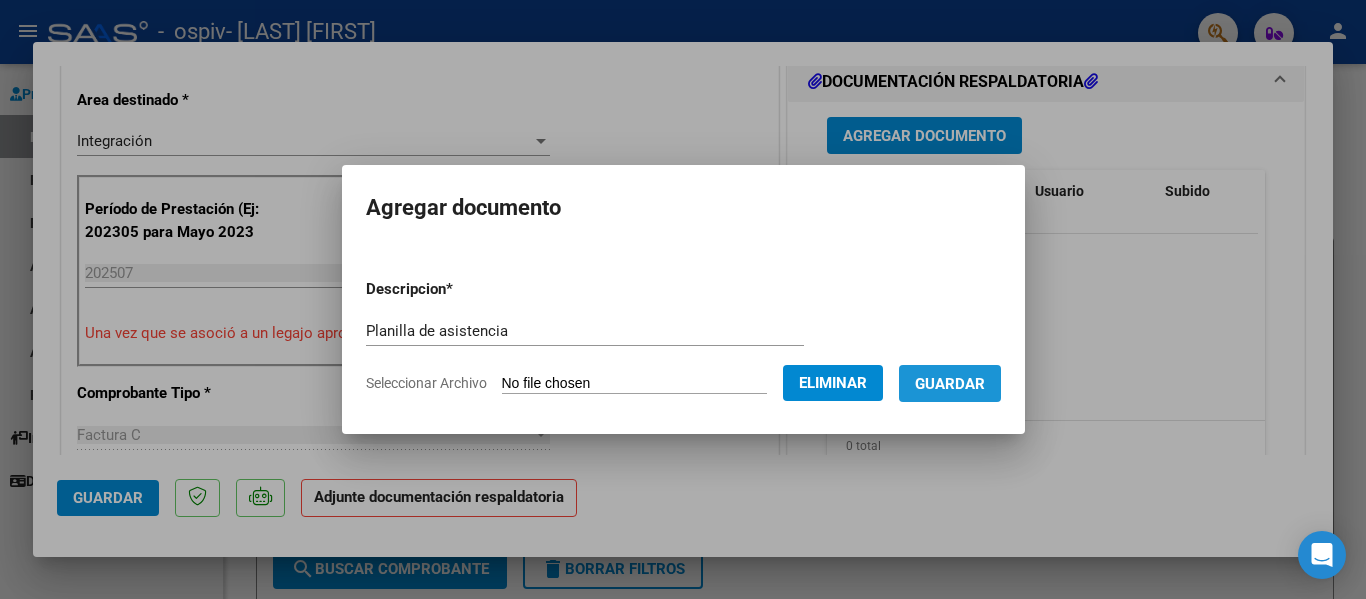 click on "Guardar" at bounding box center (950, 384) 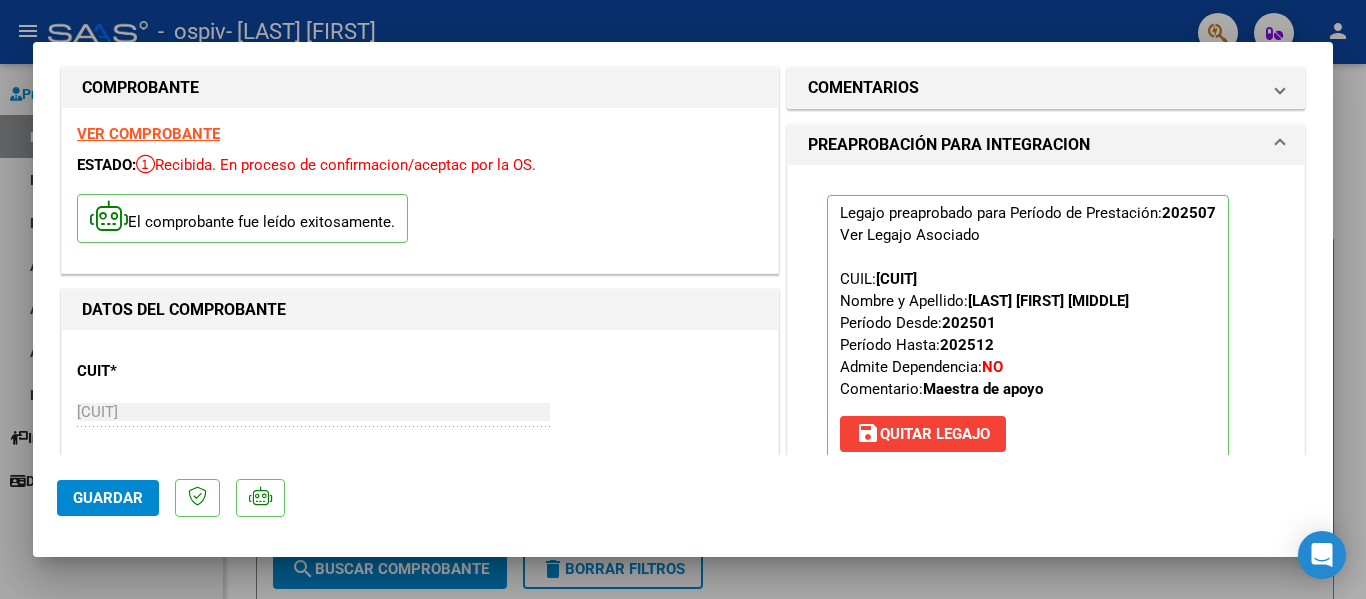 scroll, scrollTop: 0, scrollLeft: 0, axis: both 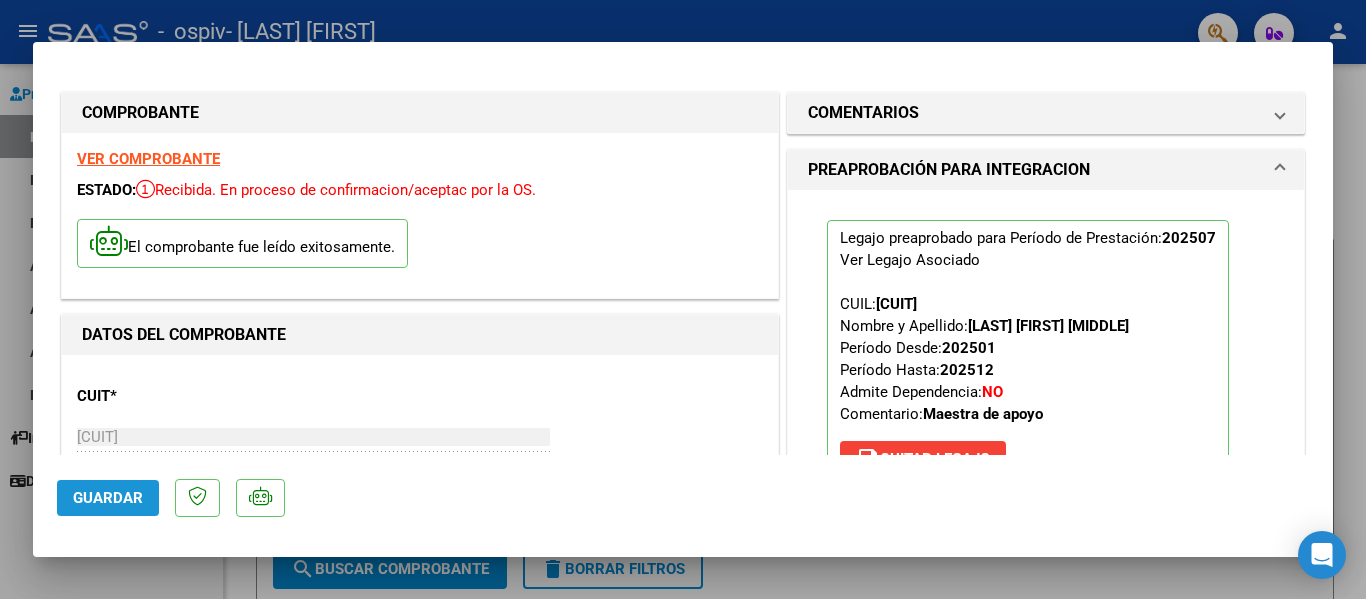 click on "Guardar" 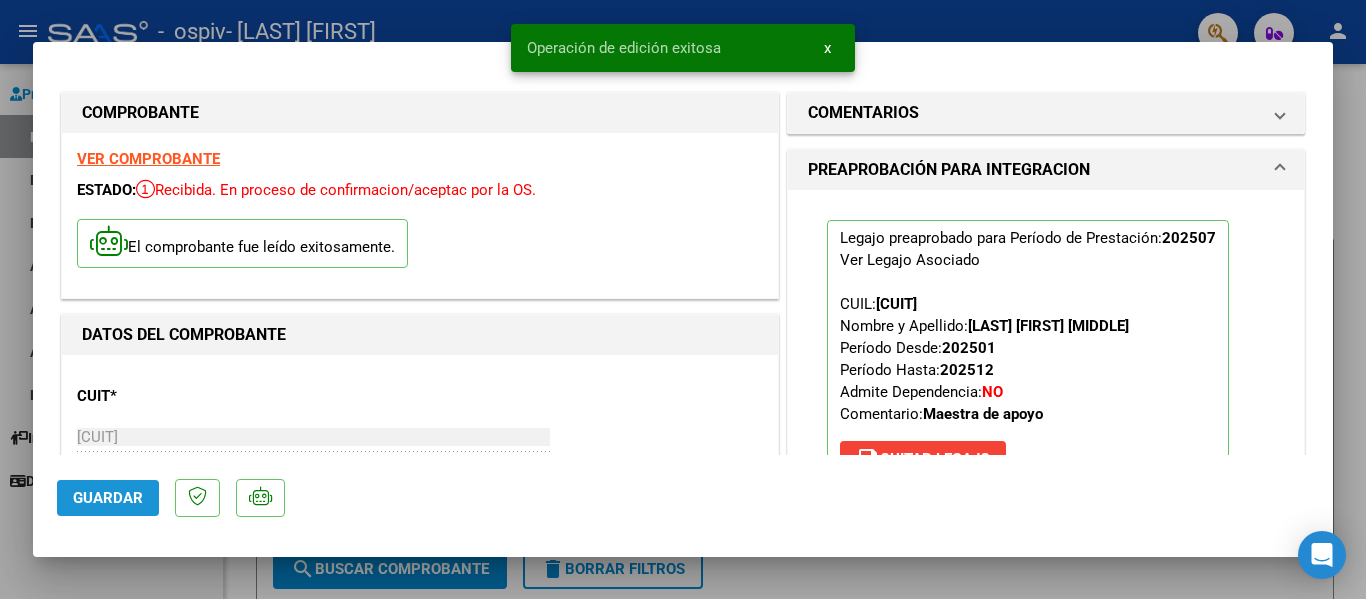 click on "Guardar" 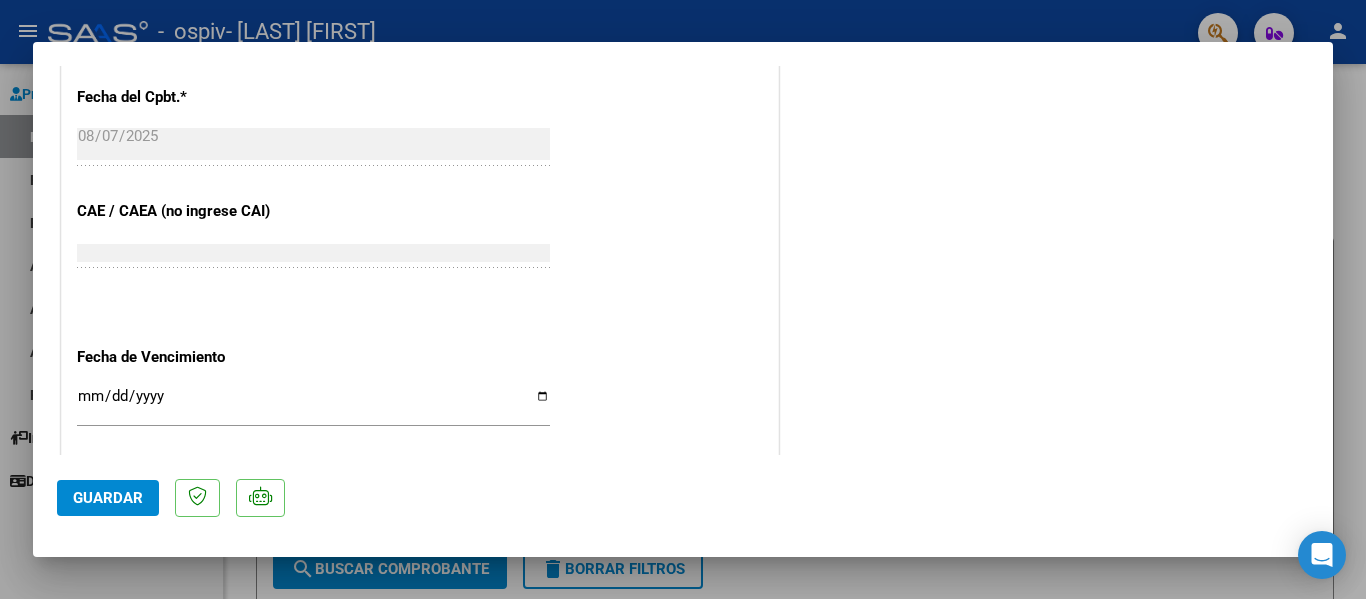 scroll, scrollTop: 1401, scrollLeft: 0, axis: vertical 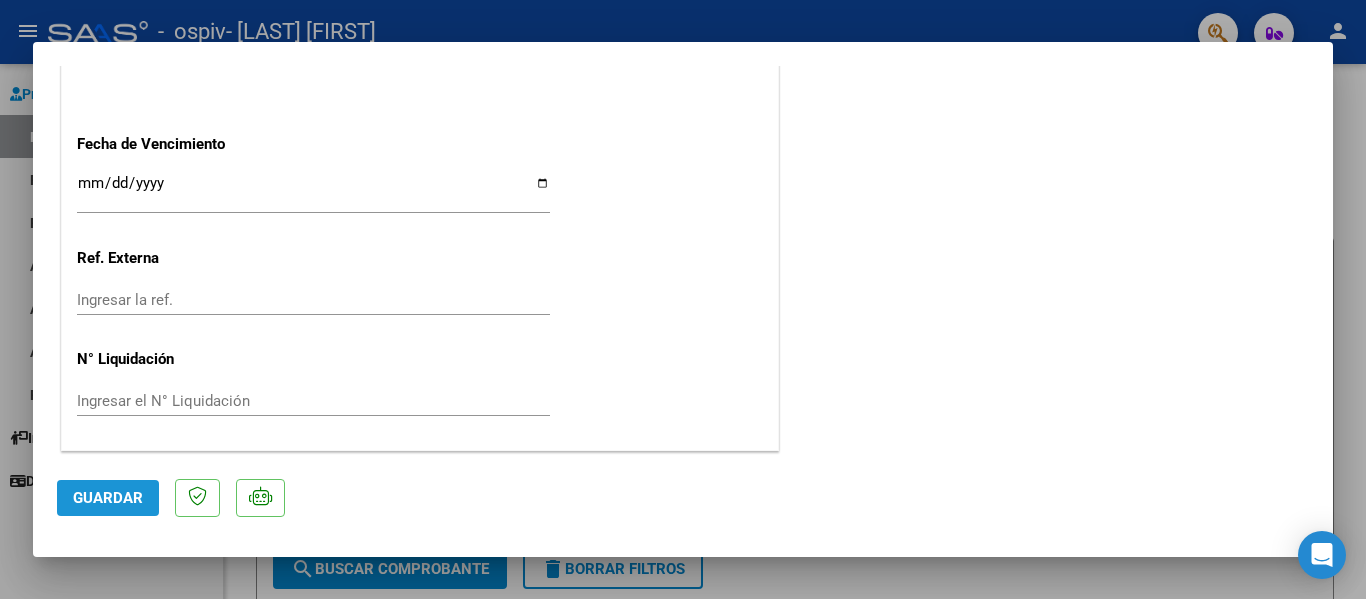 click on "Guardar" 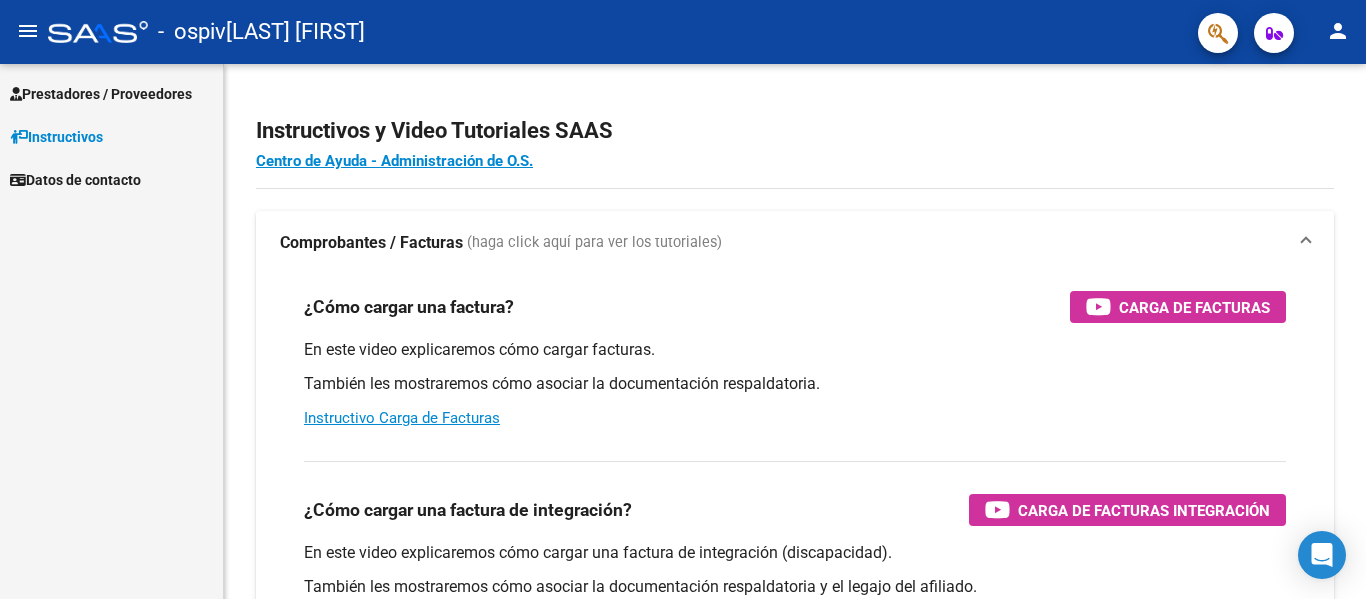 scroll, scrollTop: 0, scrollLeft: 0, axis: both 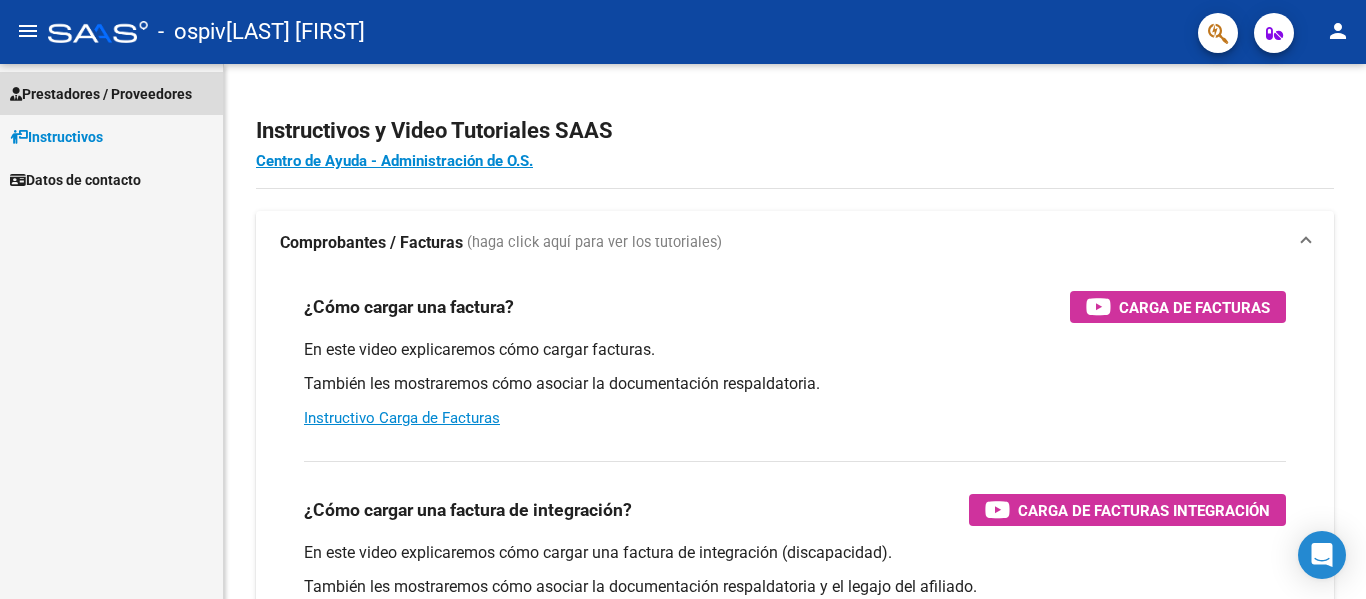 click on "Prestadores / Proveedores" at bounding box center (101, 94) 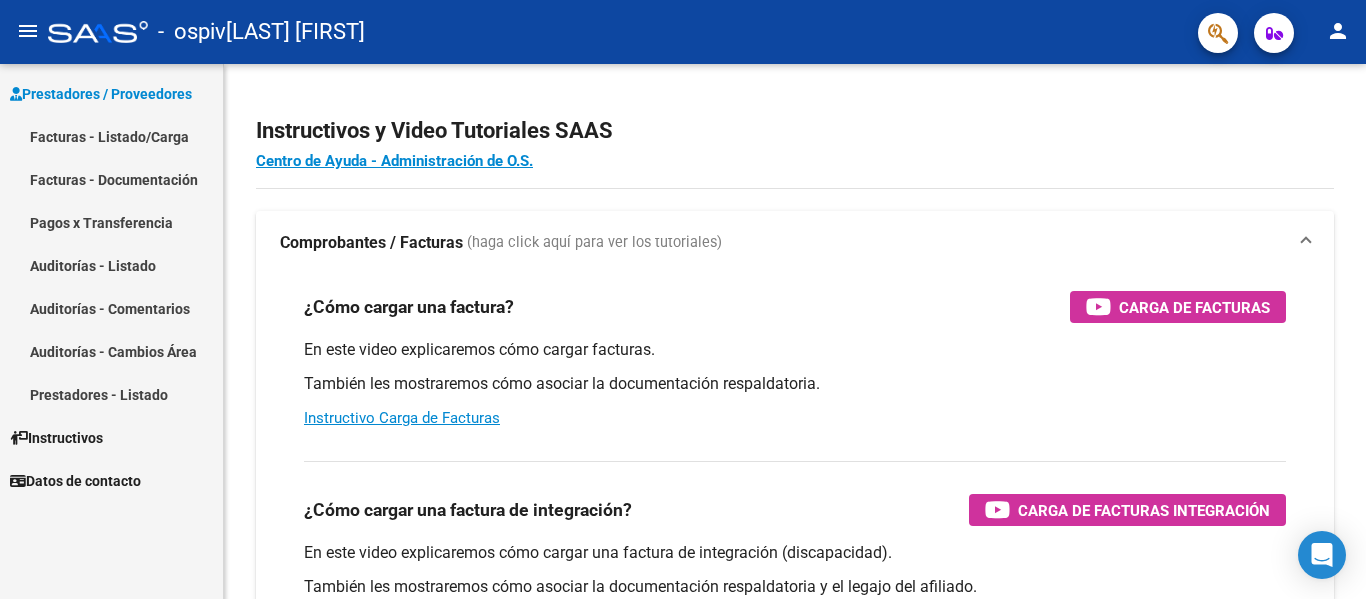 click on "Facturas - Documentación" at bounding box center [111, 179] 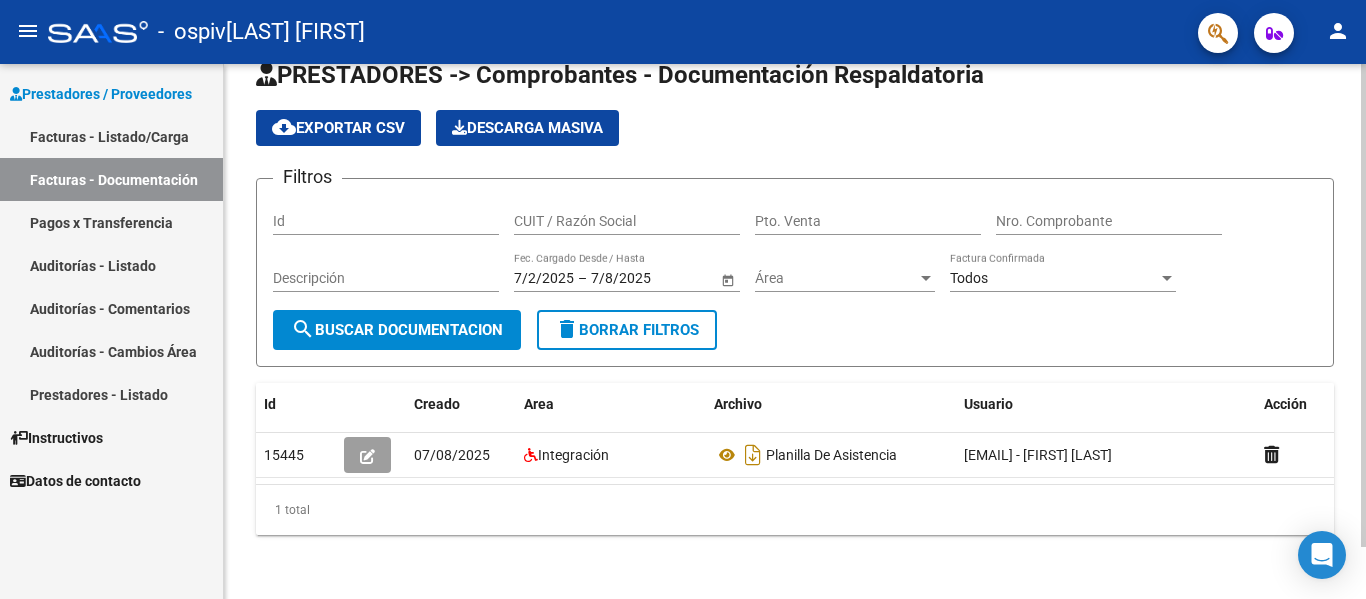 click 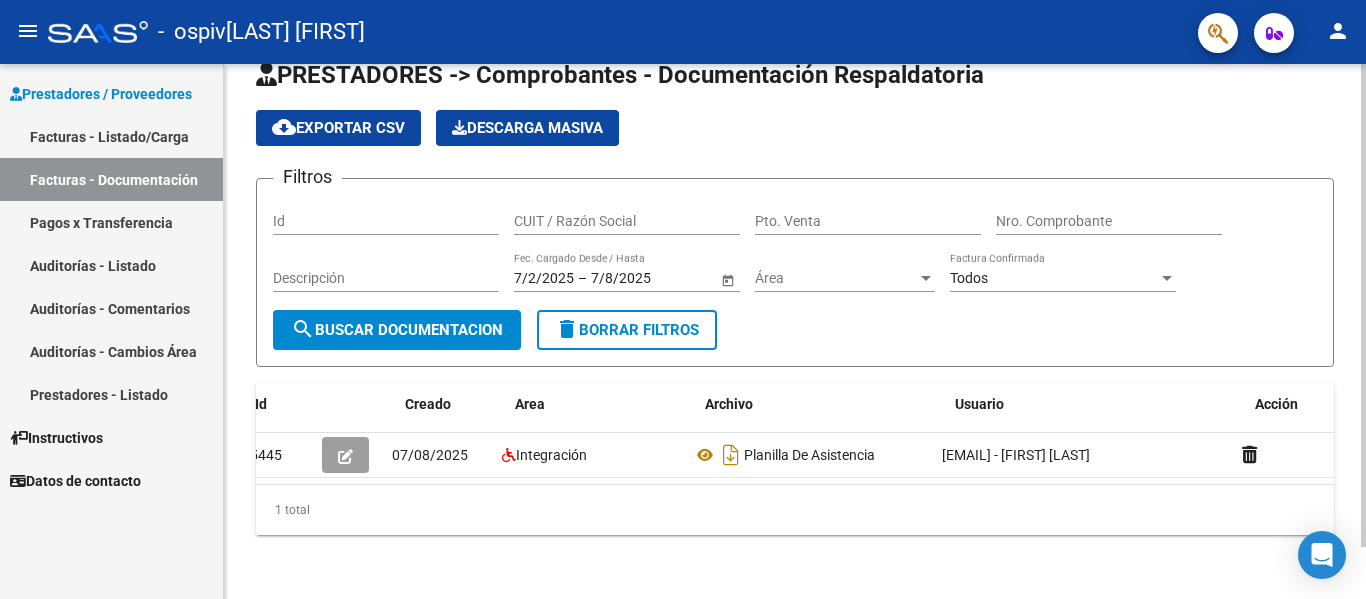 scroll, scrollTop: 0, scrollLeft: 0, axis: both 